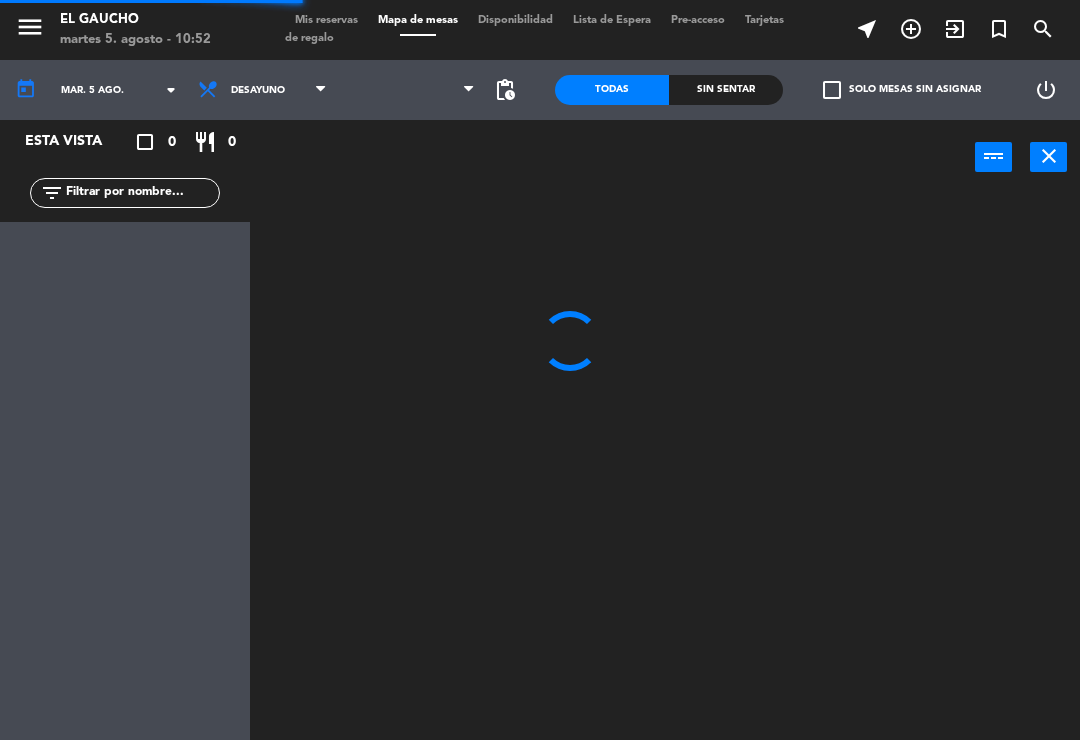 scroll, scrollTop: 0, scrollLeft: 0, axis: both 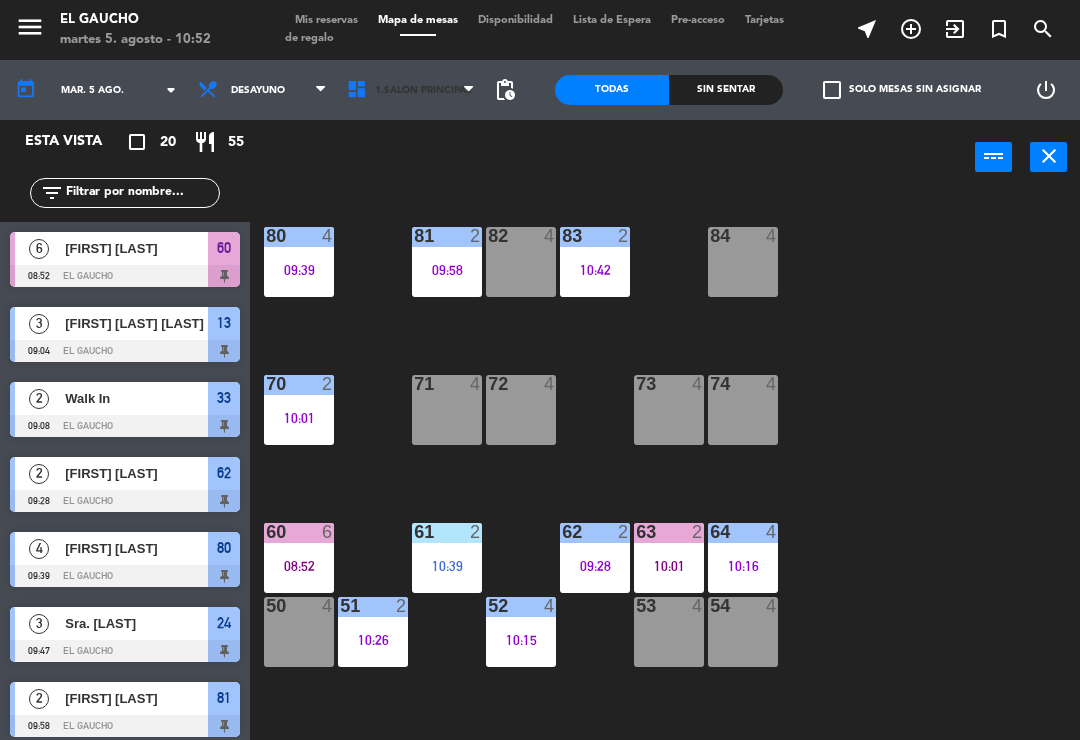 click on "1.Salón Principal" at bounding box center [423, 90] 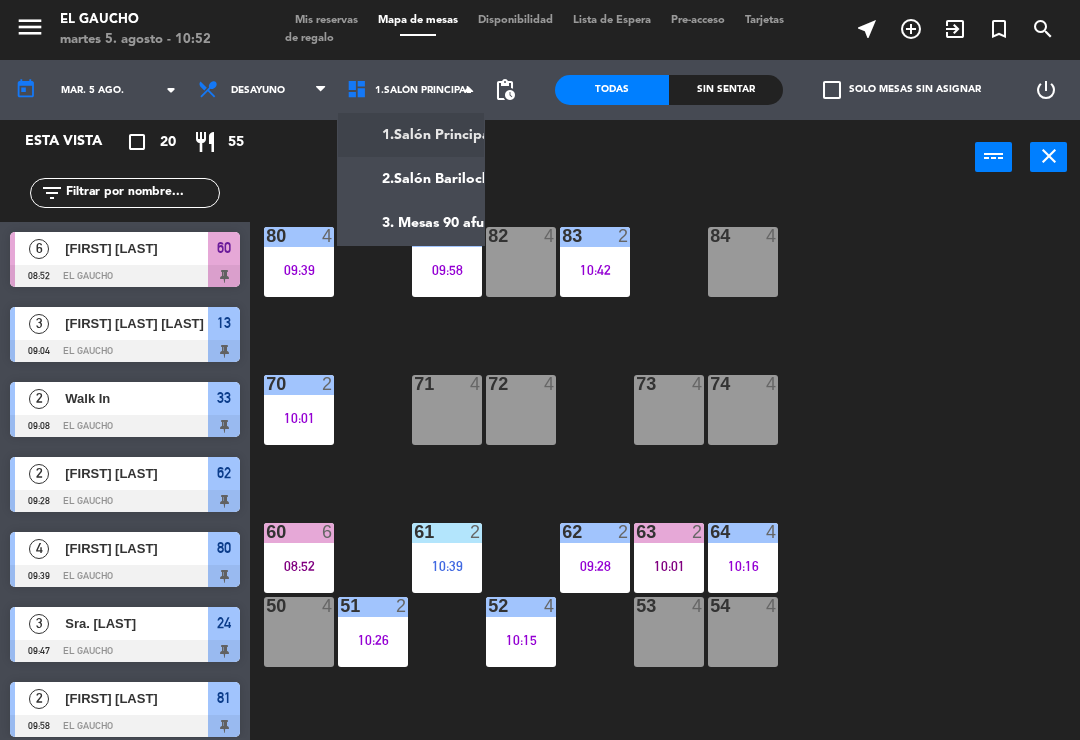 click on "menu El Gaucho martes 5. agosto - 10:52 Mis reservas Mapa de mesas Disponibilidad Lista de Espera Pre-acceso Tarjetas de regalo near_me add_circle_outline exit_to_app turned_in_not search today mar. 5 ago. arrow_drop_down Desayuno Comida Cena Desayuno Desayuno Comida Cena 1.Salón Principal 2.Salón Bariloche 3. Mesas 90 afuera 1.Salón Principal 1.Salón Principal 2.Salón Bariloche 3. Mesas 90 afuera pending_actions Todas Sin sentar check_box_outline_blank Solo mesas sin asignar power_settings_new Esta vista crop_square 20 restaurant 55 filter_list 6 [FIRST] [LAST] 08:52 El Gaucho 60 3 [FIRST] [LAST] [LAST] 09:04 El Gaucho 13 2 Walk In 09:08 El Gaucho 33 2 [FIRST] [LAST] 09:28 El Gaucho 62 4 [FIRST] [LAST] 09:39 El Gaucho 80 3 Sra. [LAST] 09:47 El Gaucho 24 2 [FIRST] [LAST] 09:58 El Gaucho 81 2 [FIRST] 10:01 El Gaucho 70 2 [FIRST] 10:01 El Gaucho 63 2 [FIRST] [LAST] 10:07 34 14" 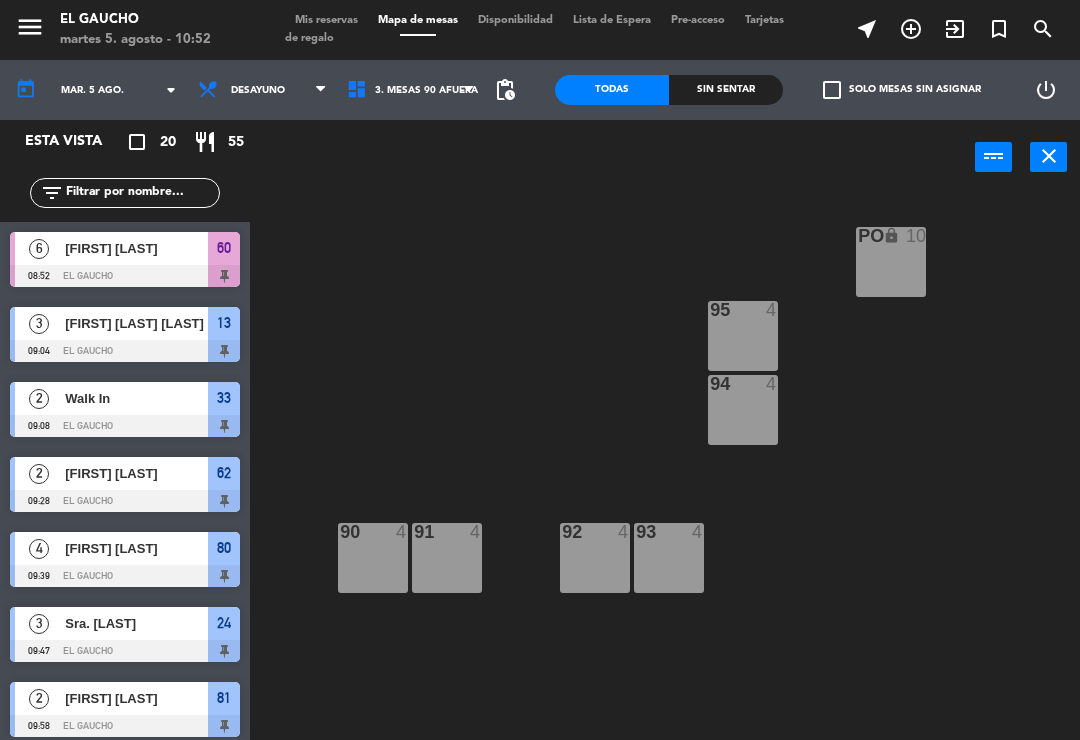 click on "90  4" at bounding box center [373, 558] 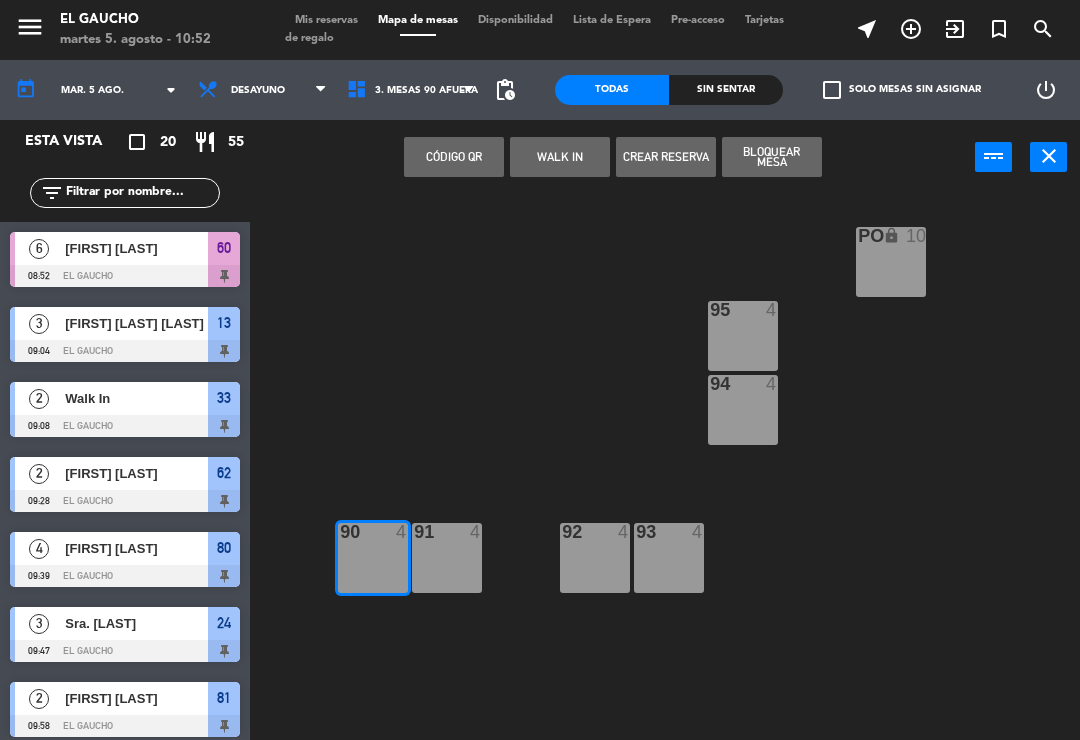 click on "Código qr" at bounding box center (454, 157) 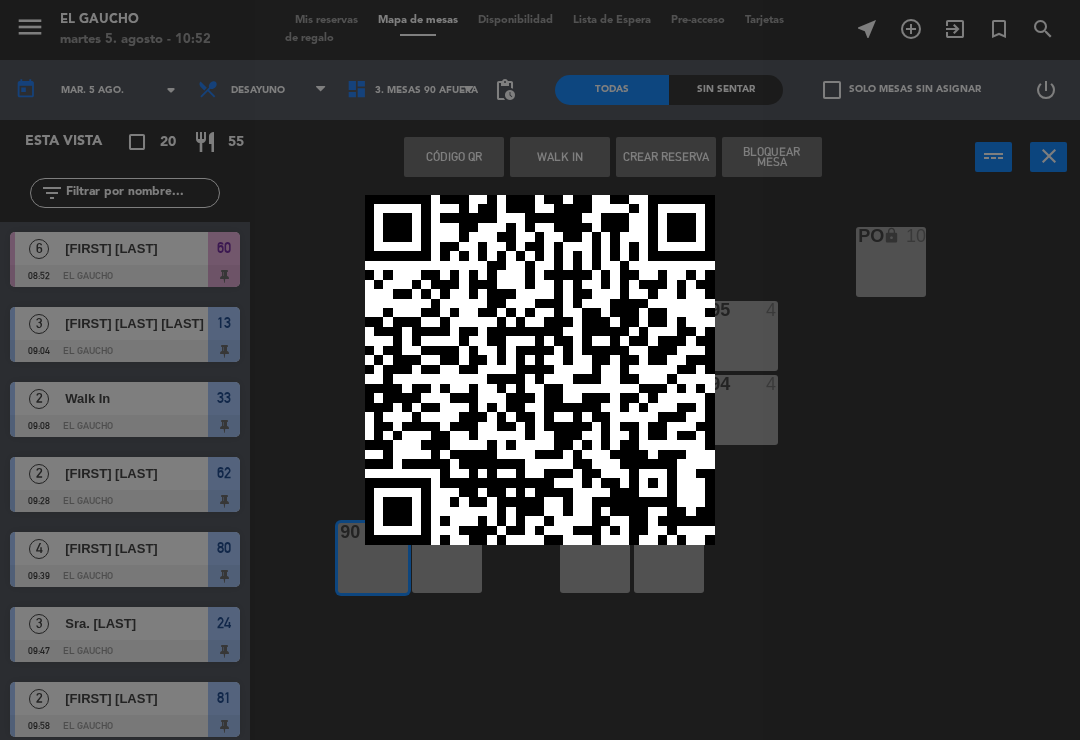 click 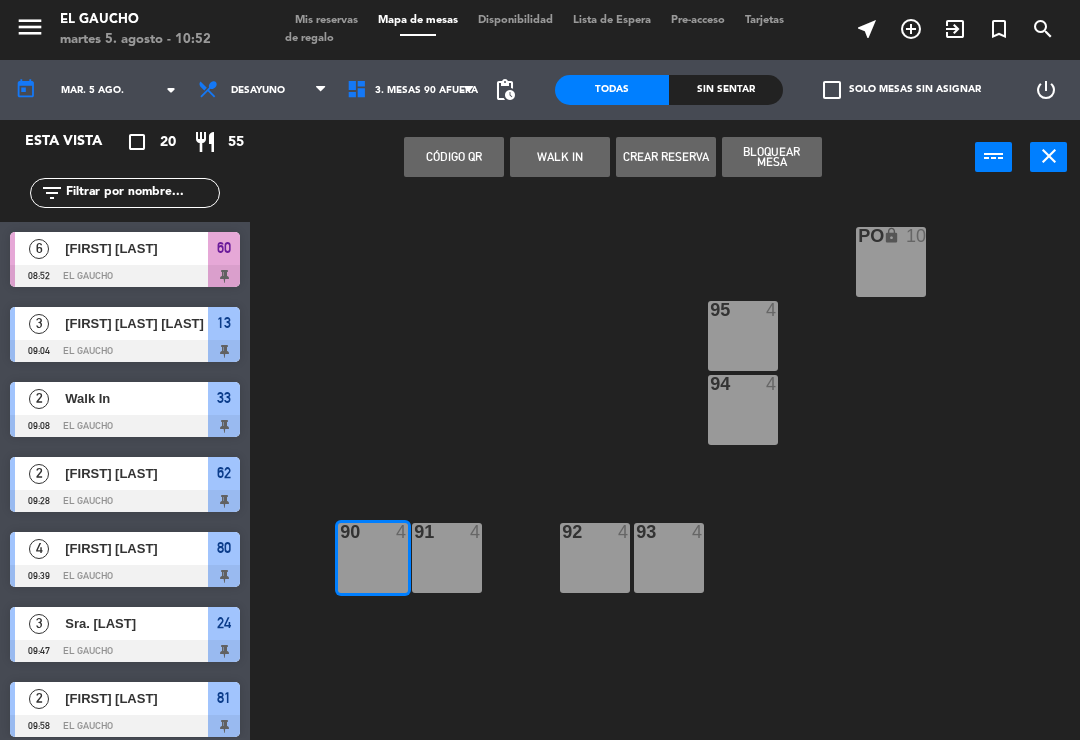 click on "WALK IN" at bounding box center [560, 157] 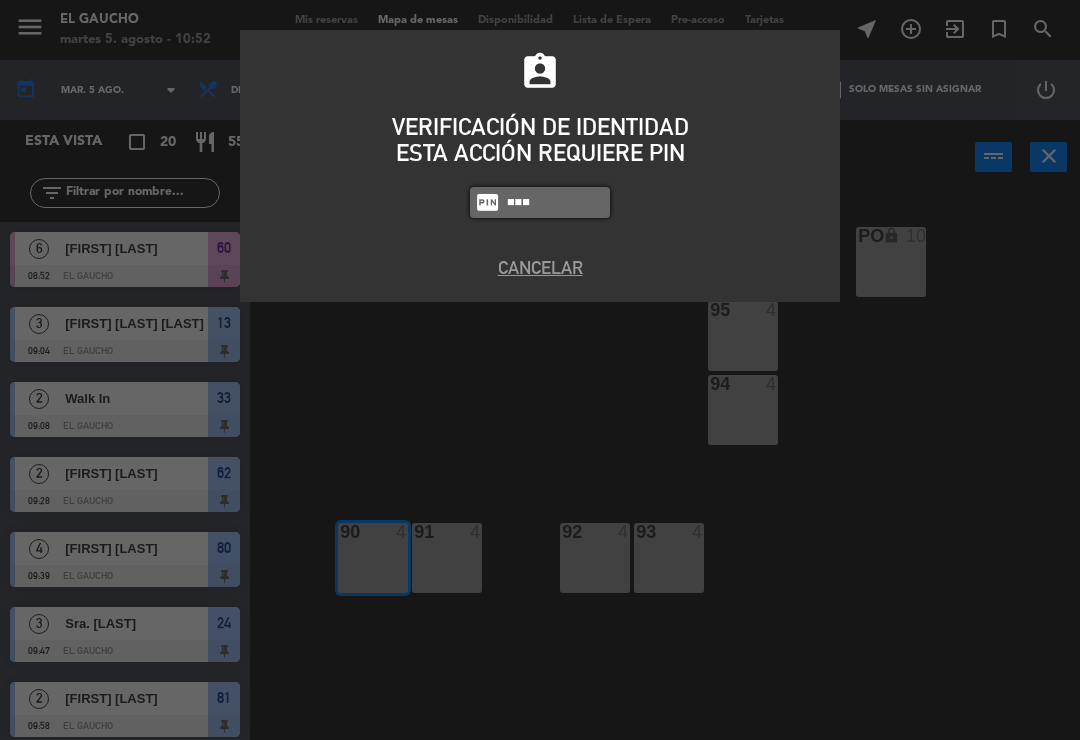 type on "0009" 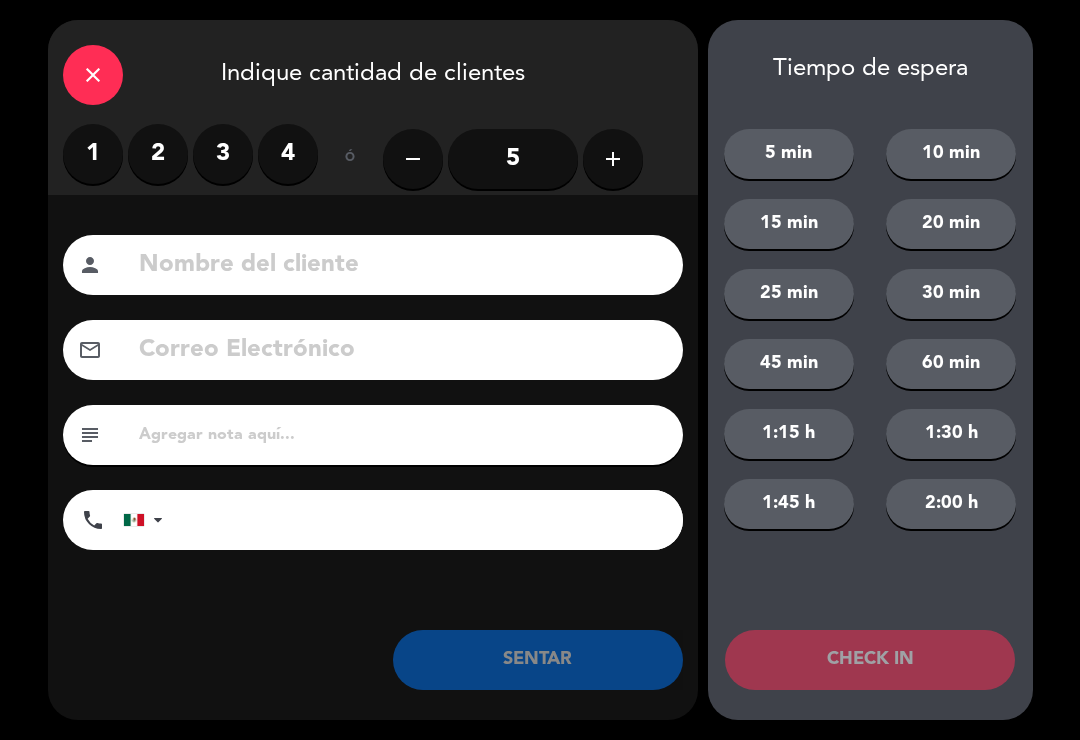 click on "2" at bounding box center [158, 154] 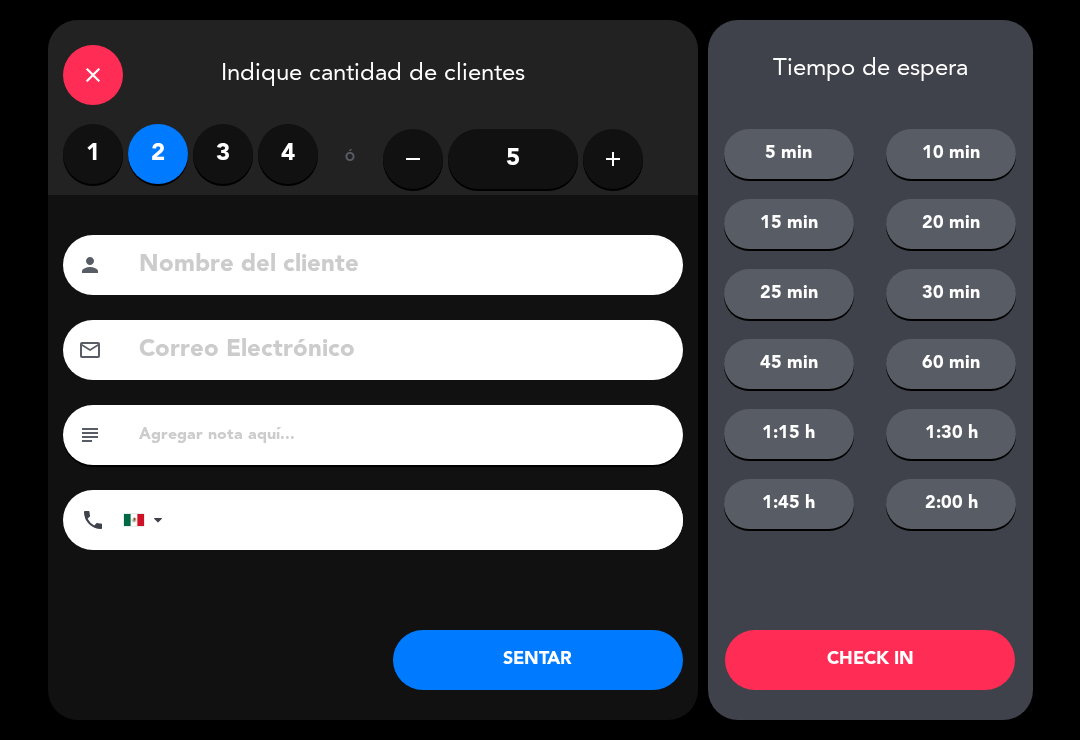 click on "SENTAR" 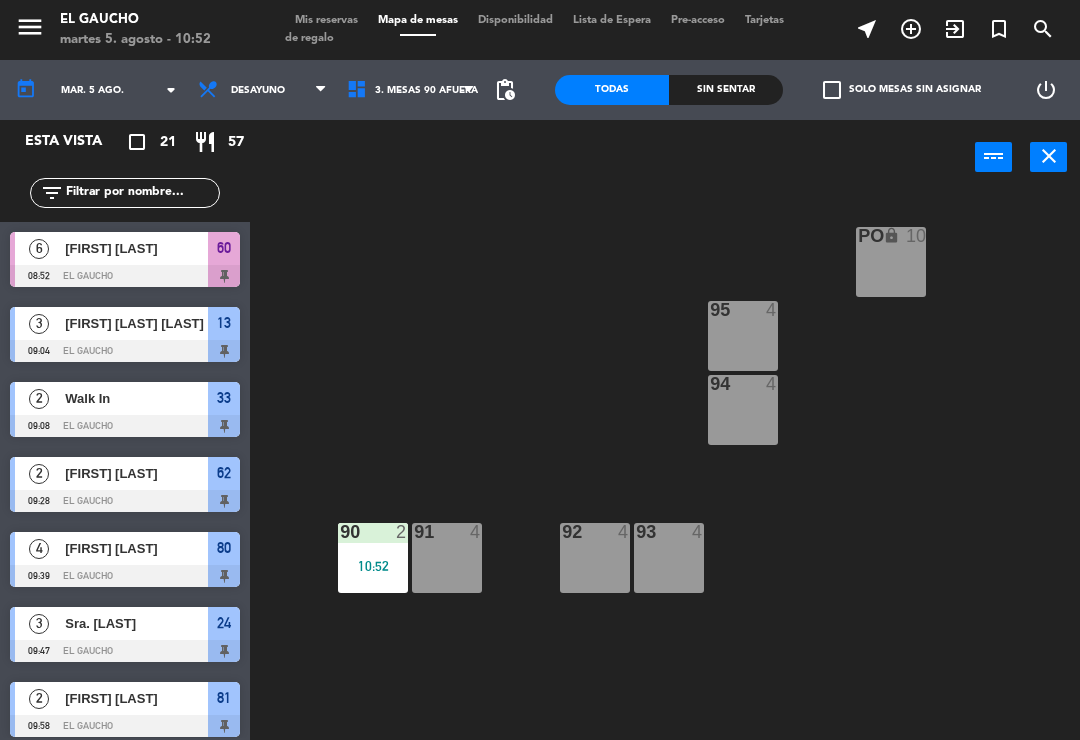 click at bounding box center [125, 426] 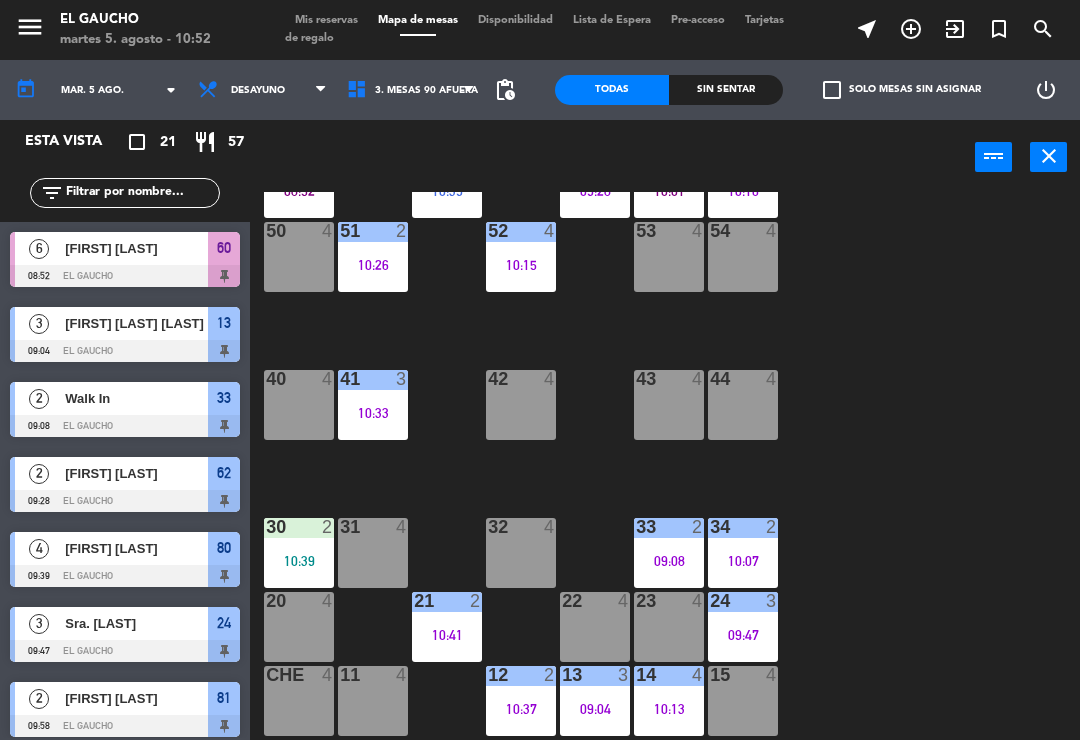 scroll, scrollTop: 375, scrollLeft: 0, axis: vertical 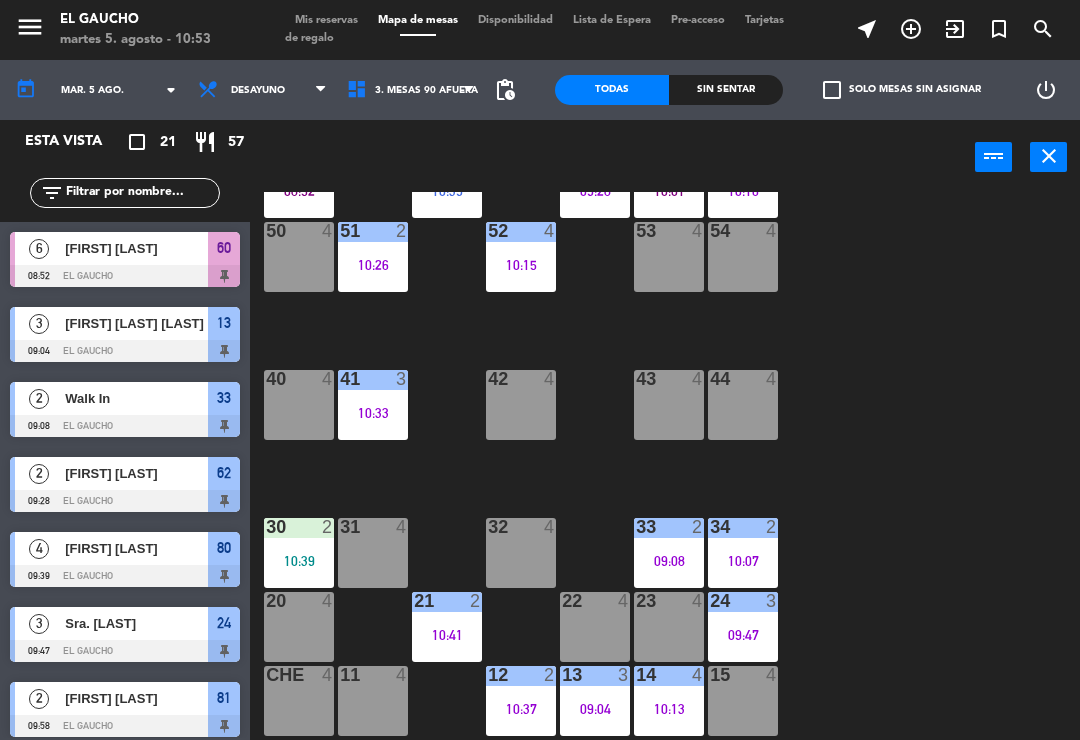 click on "33  2   09:08" at bounding box center (669, 553) 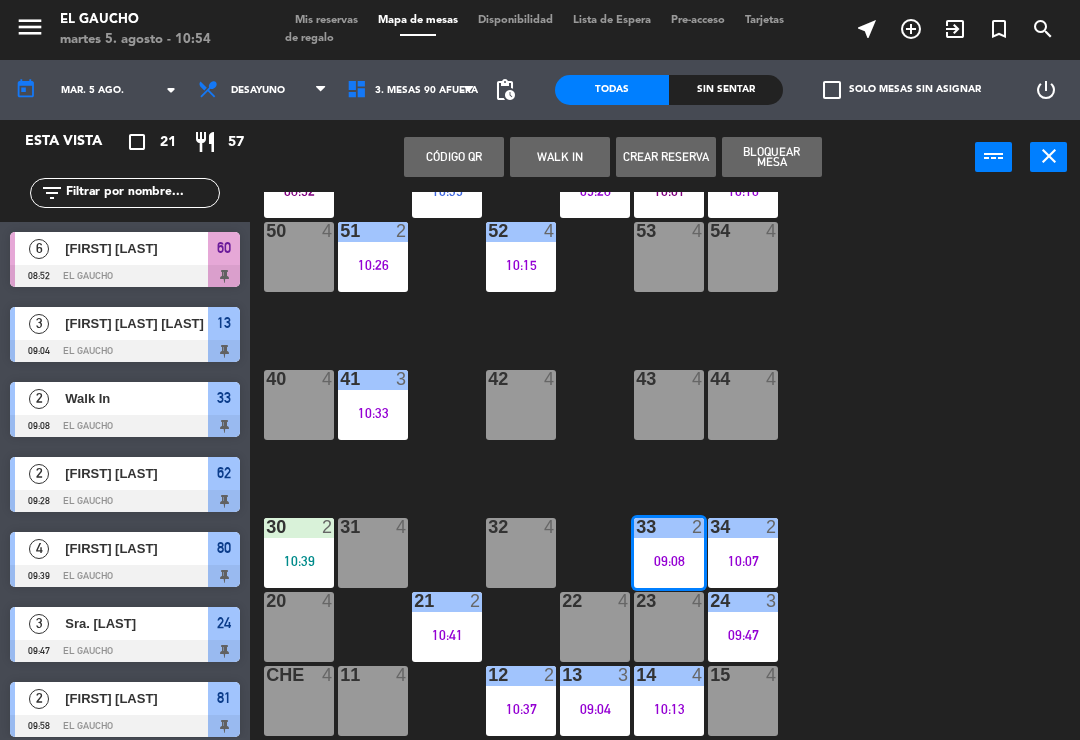click on "84  4  80  4   09:39  83  2   10:42  82  4  81  2   09:58  70  2   10:01  71  4  72  4  73  4  74  4  63  2   10:01  62  2   09:28  61  2   10:39  60  6   08:52  64  4   10:16  54  4  53  4  50  4  52  4   10:15  51  2   10:26  40  4  43  4  42  4  41  3   10:33  44  4  31  4  30  2   10:39  32  4  33  2   09:08   2   Walk In   PRINCIPAL  09:08 34  2   10:07  20  4  21  2   10:41  22  4  24  3   09:47  23  4  14  4   10:13  15  4  13  3   09:04  Che  4  11  4  12  2   10:37" 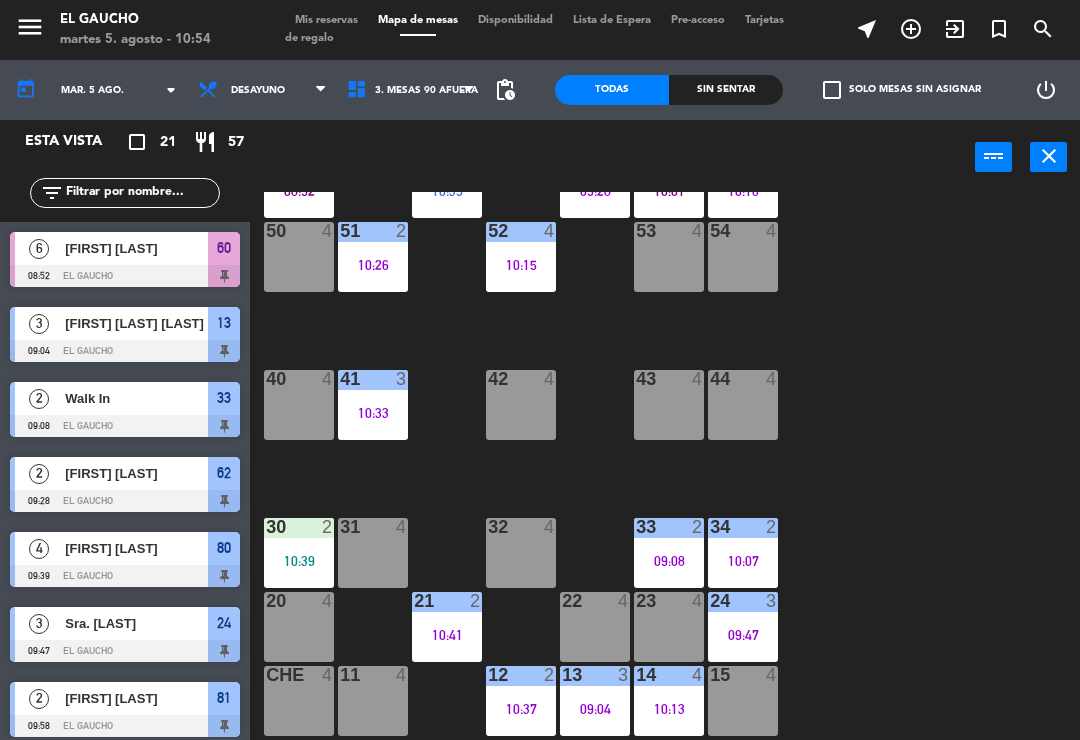 click on "09:08" at bounding box center (669, 561) 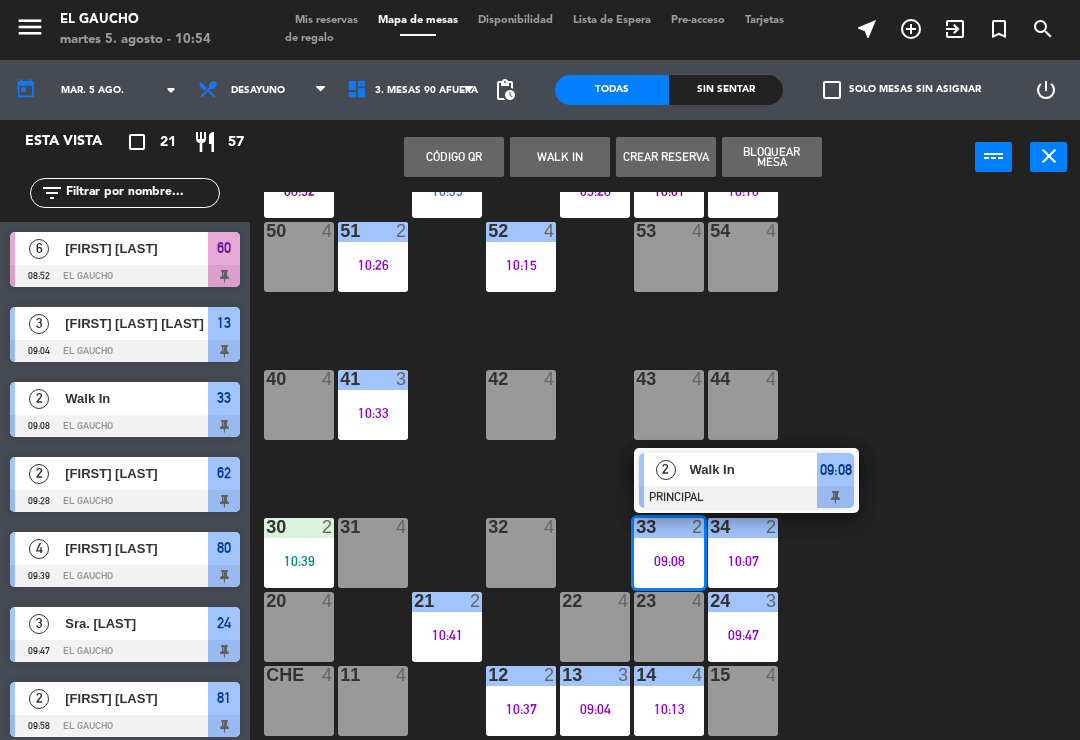 click at bounding box center (746, 497) 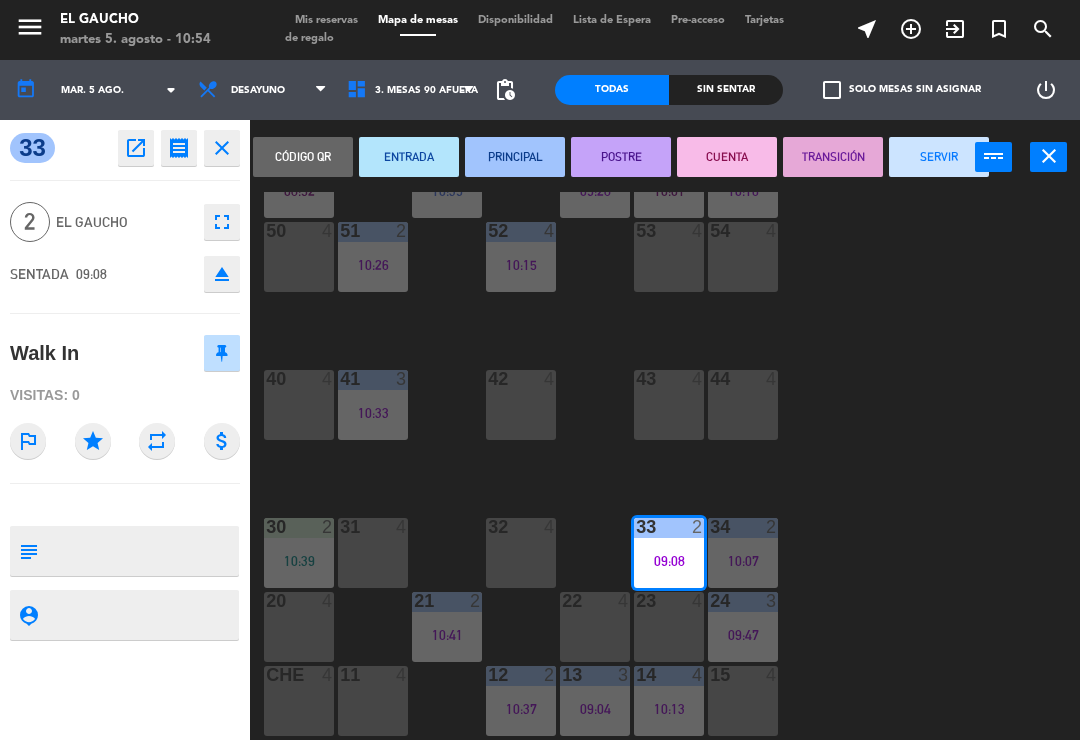 click on "SERVIR" at bounding box center (939, 157) 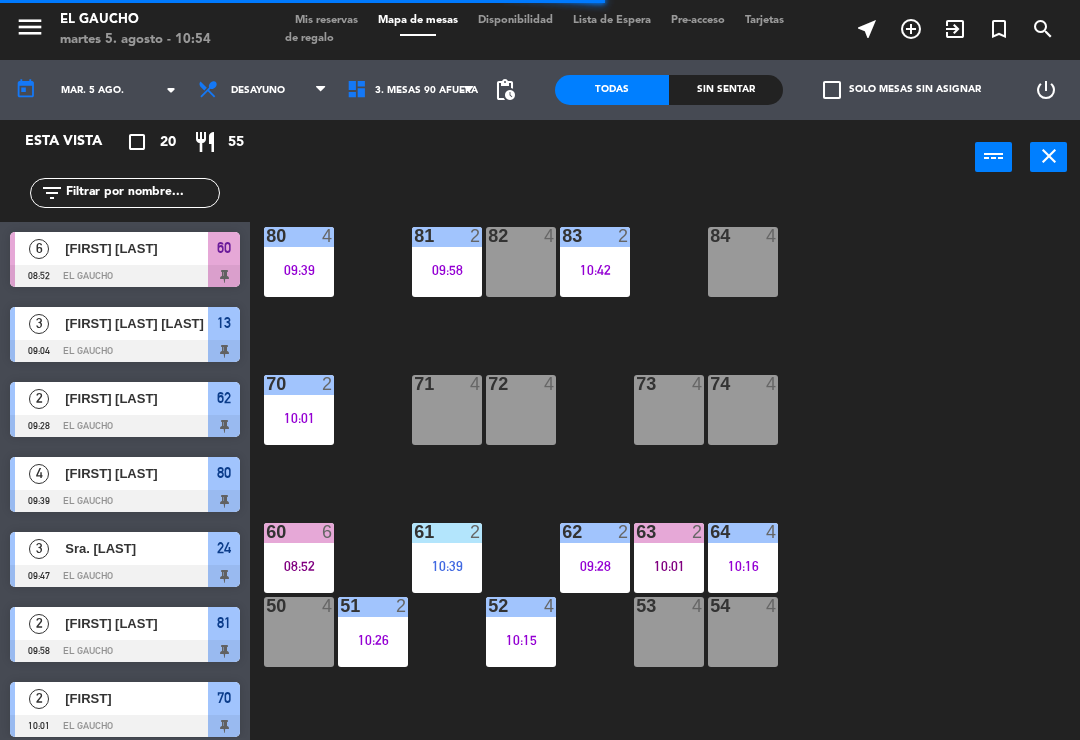 scroll, scrollTop: 0, scrollLeft: 0, axis: both 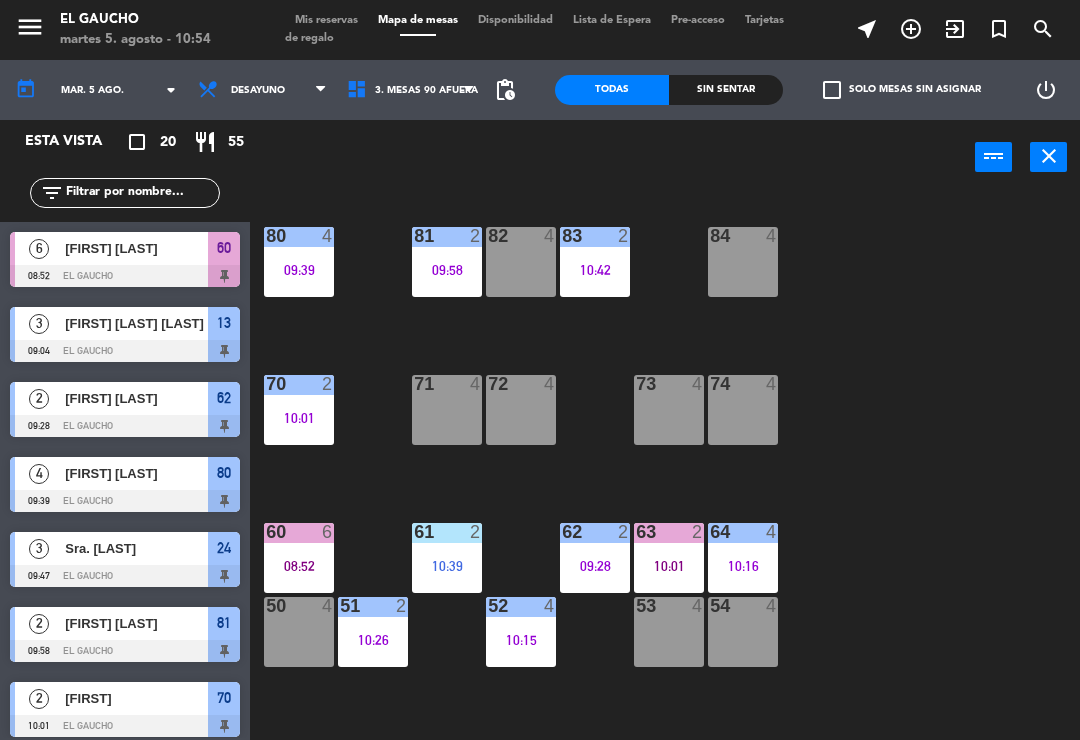 click on "09:58" at bounding box center (447, 270) 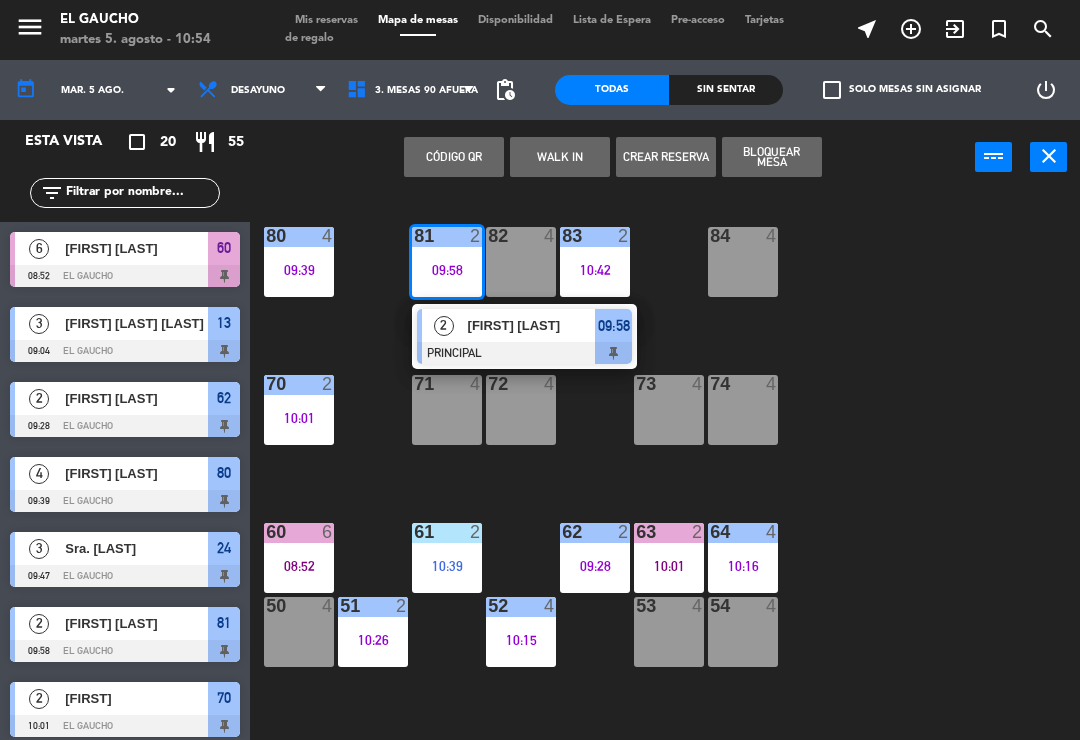 click at bounding box center [524, 353] 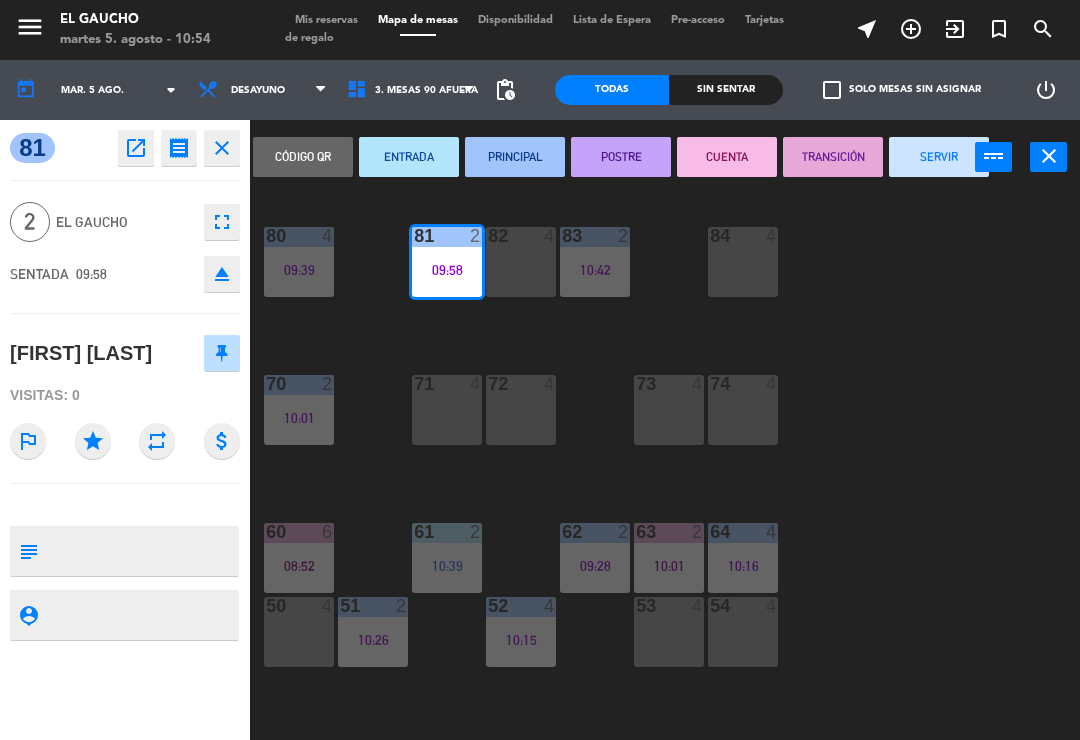 click on "SERVIR" at bounding box center [939, 157] 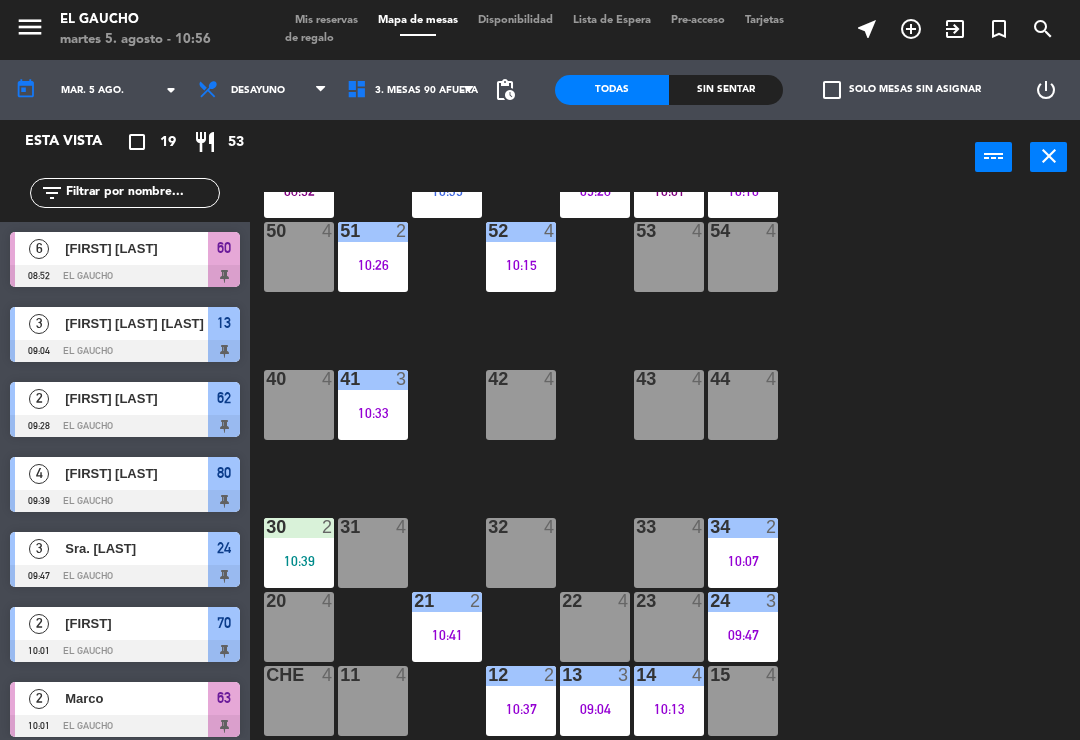 scroll, scrollTop: 375, scrollLeft: 0, axis: vertical 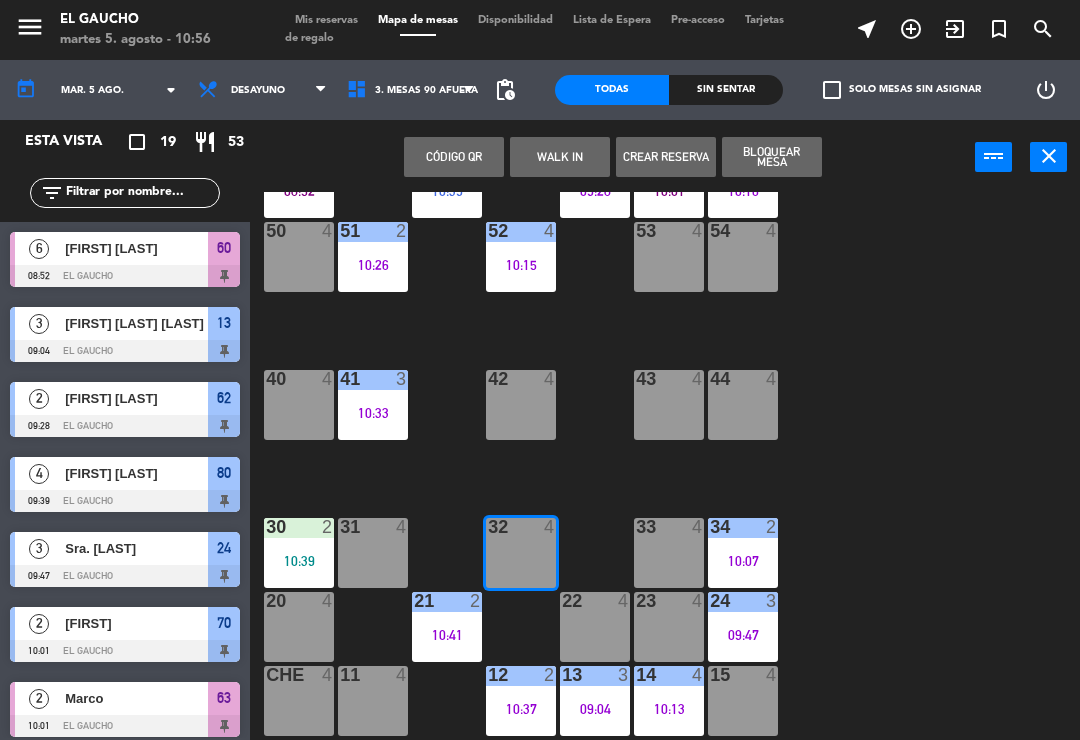 click on "WALK IN" at bounding box center [560, 157] 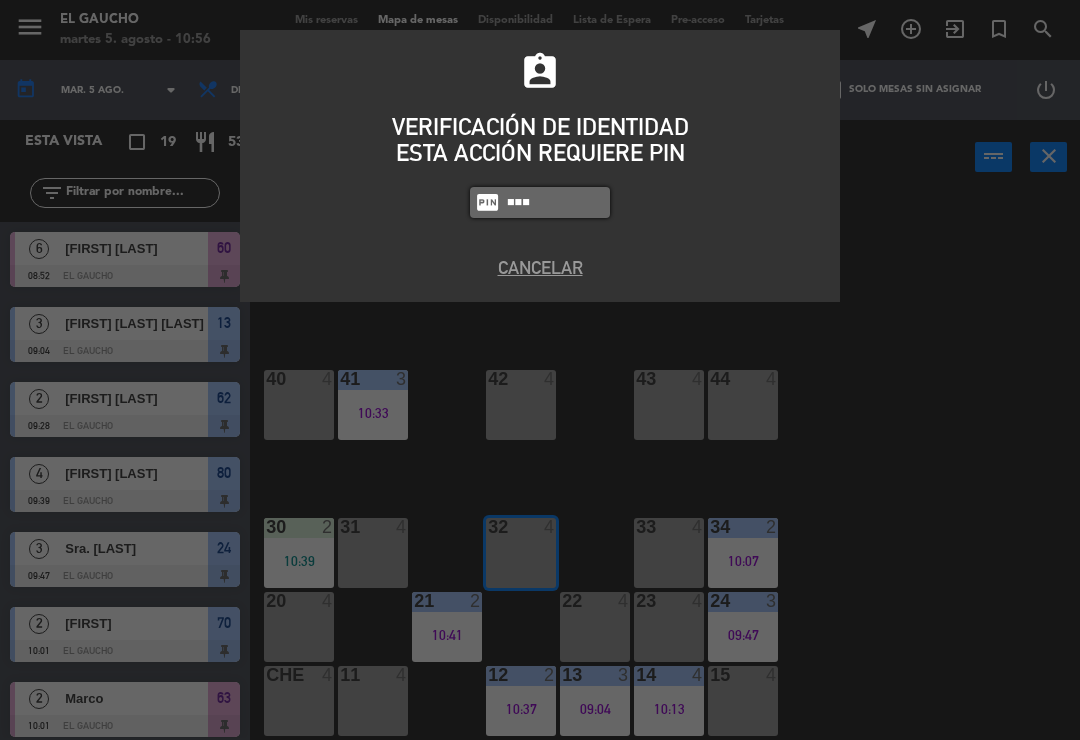 type on "0009" 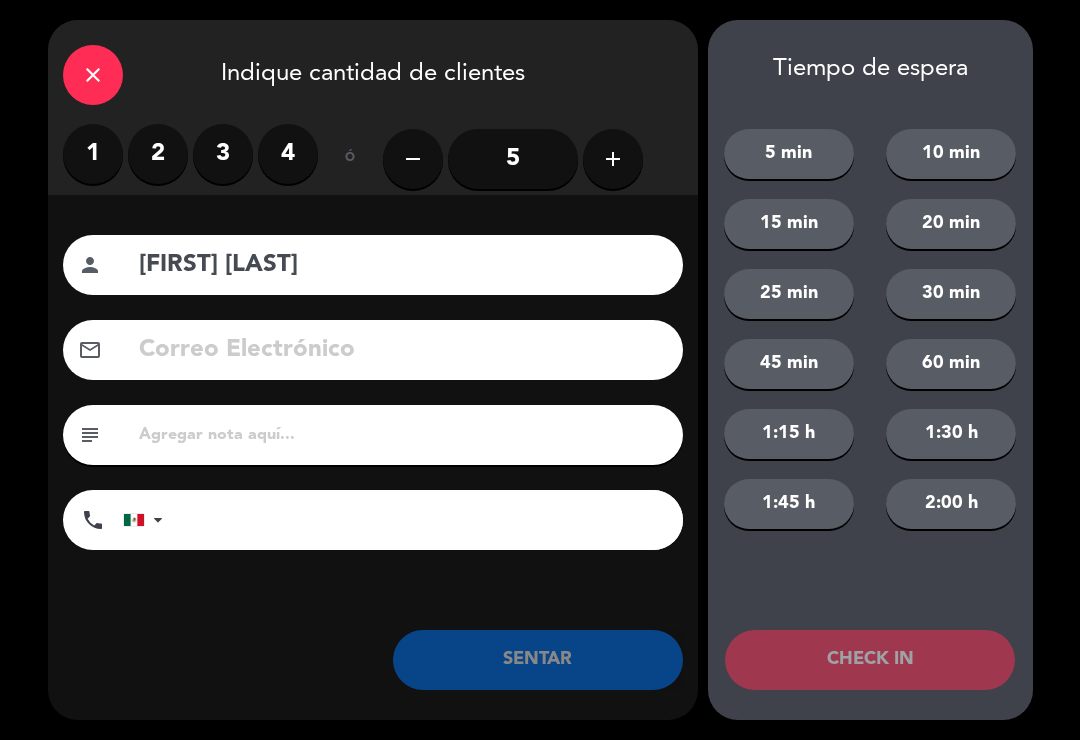 type on "[FIRST] [LAST]" 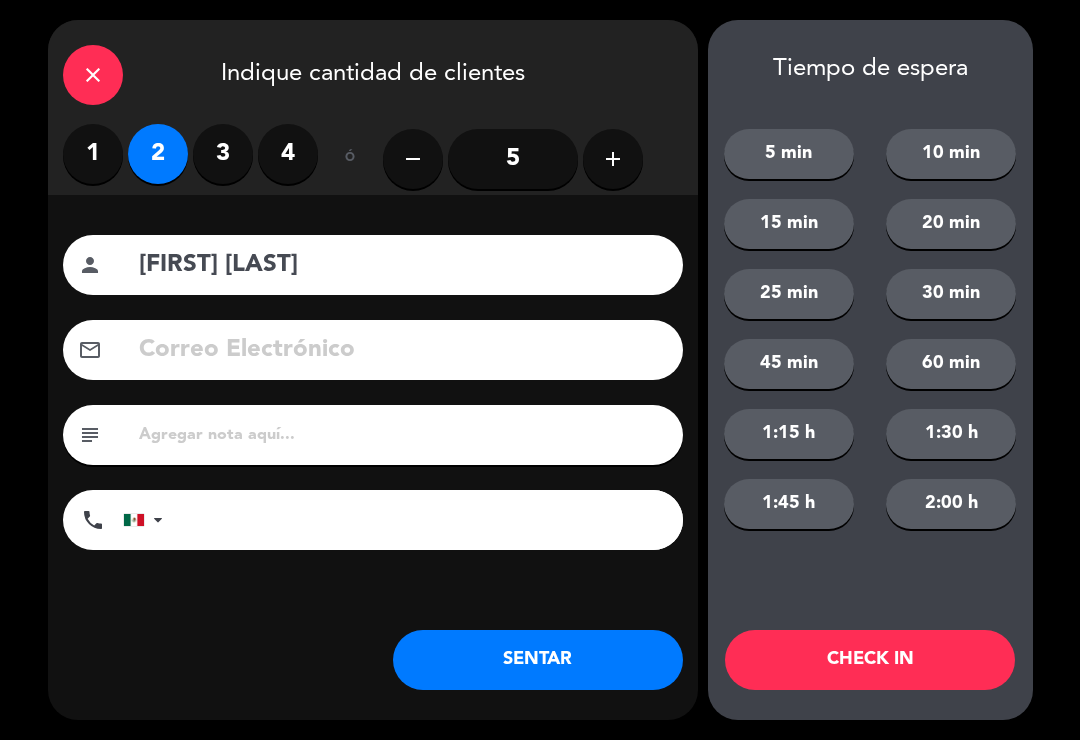 click on "SENTAR" 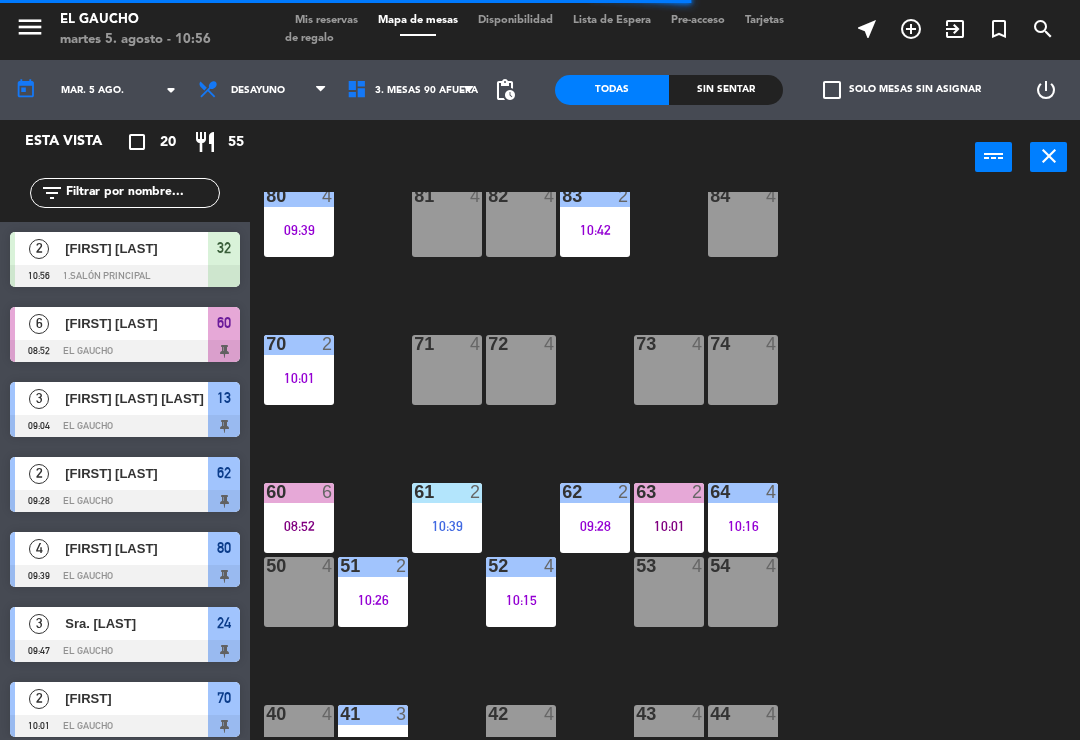 scroll, scrollTop: 38, scrollLeft: 0, axis: vertical 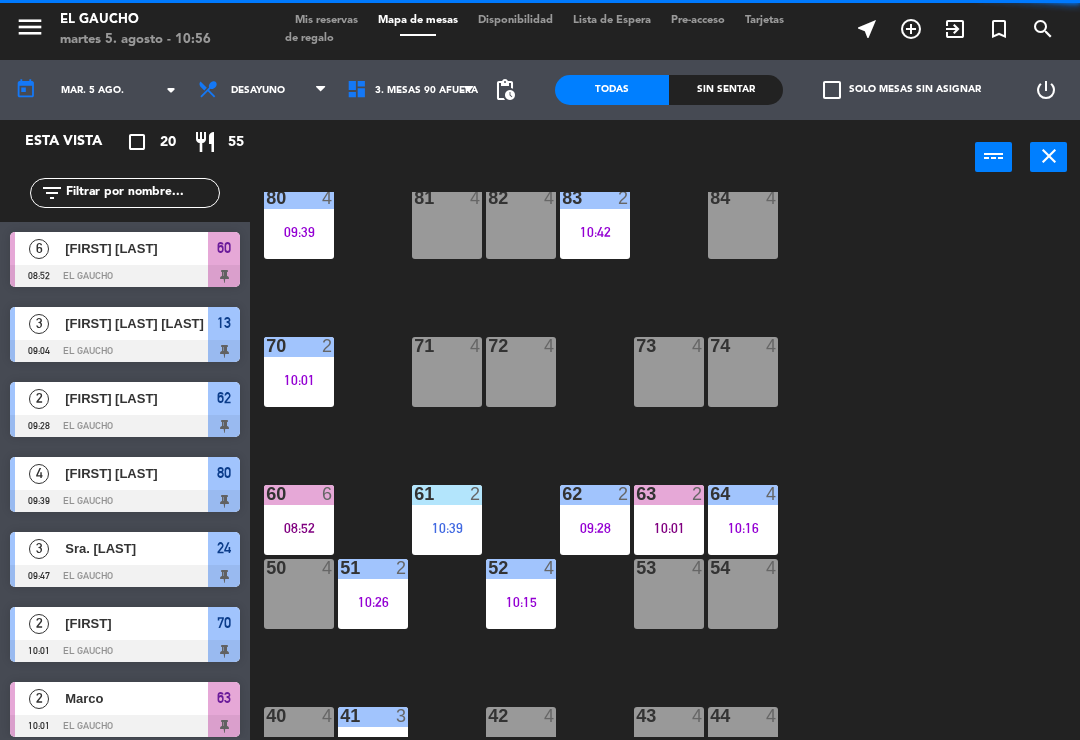click on "08:52" at bounding box center [299, 528] 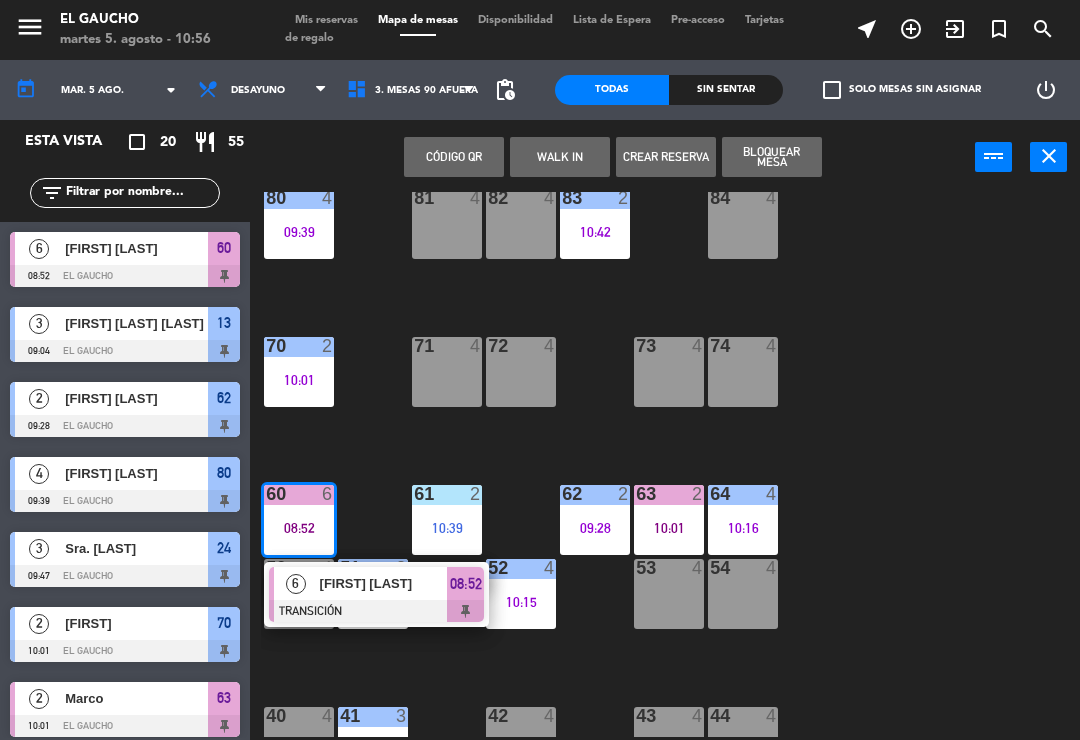 click at bounding box center [376, 611] 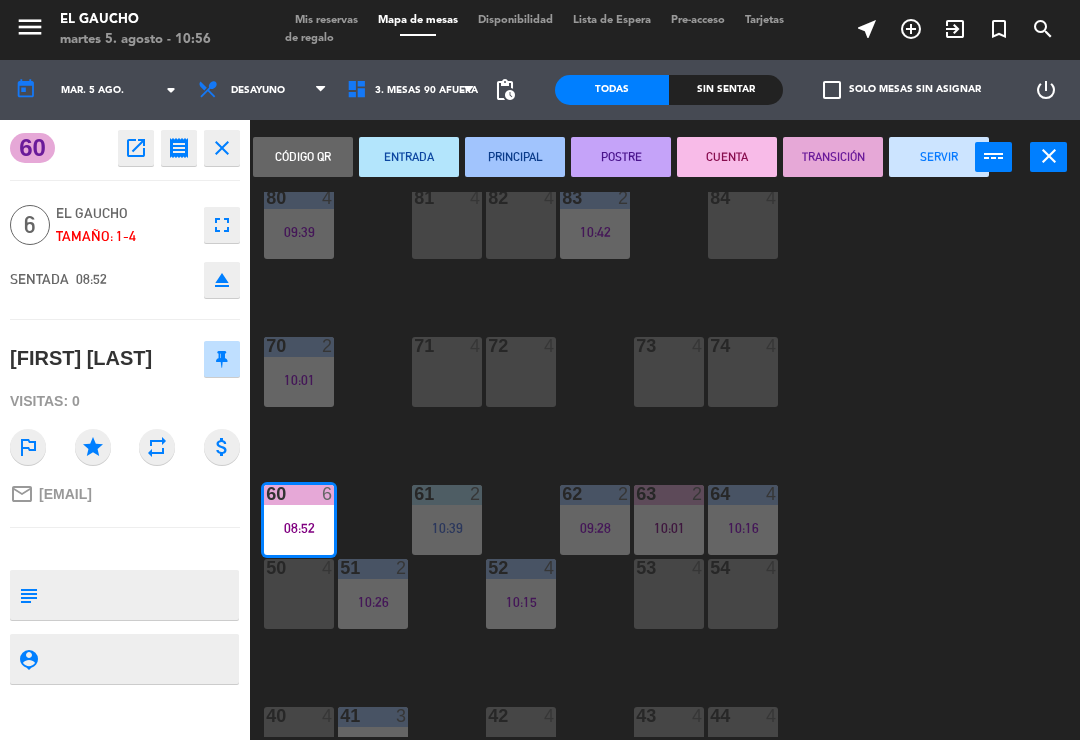 click on "SERVIR" at bounding box center [939, 157] 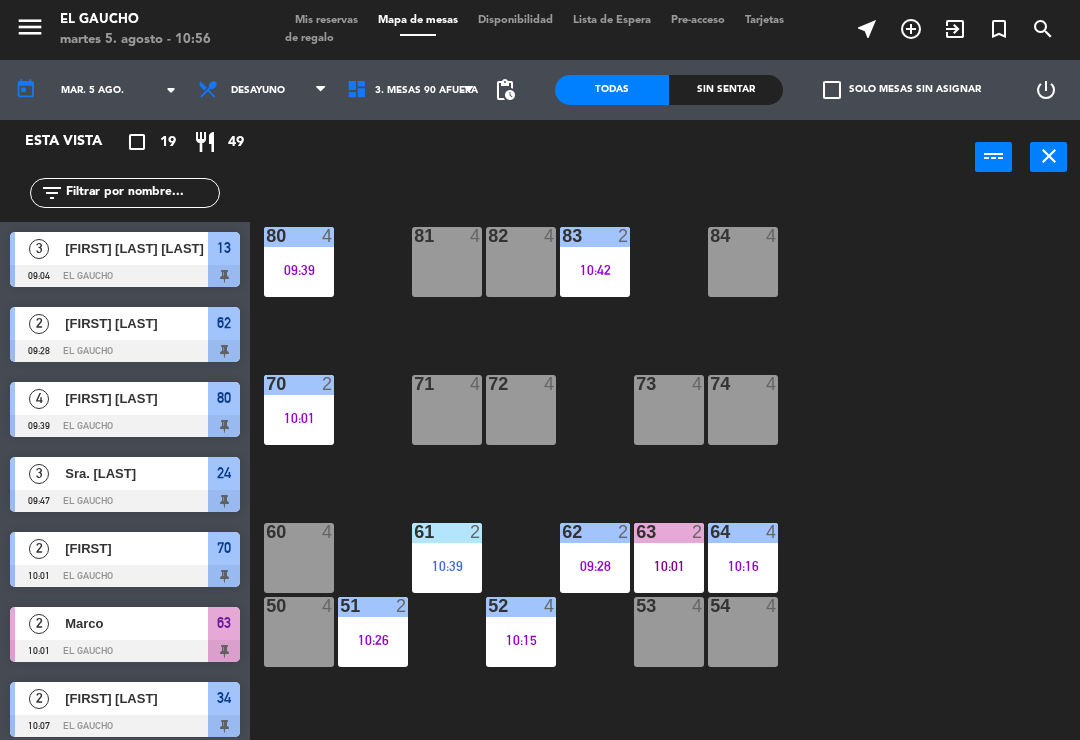 scroll, scrollTop: 0, scrollLeft: 0, axis: both 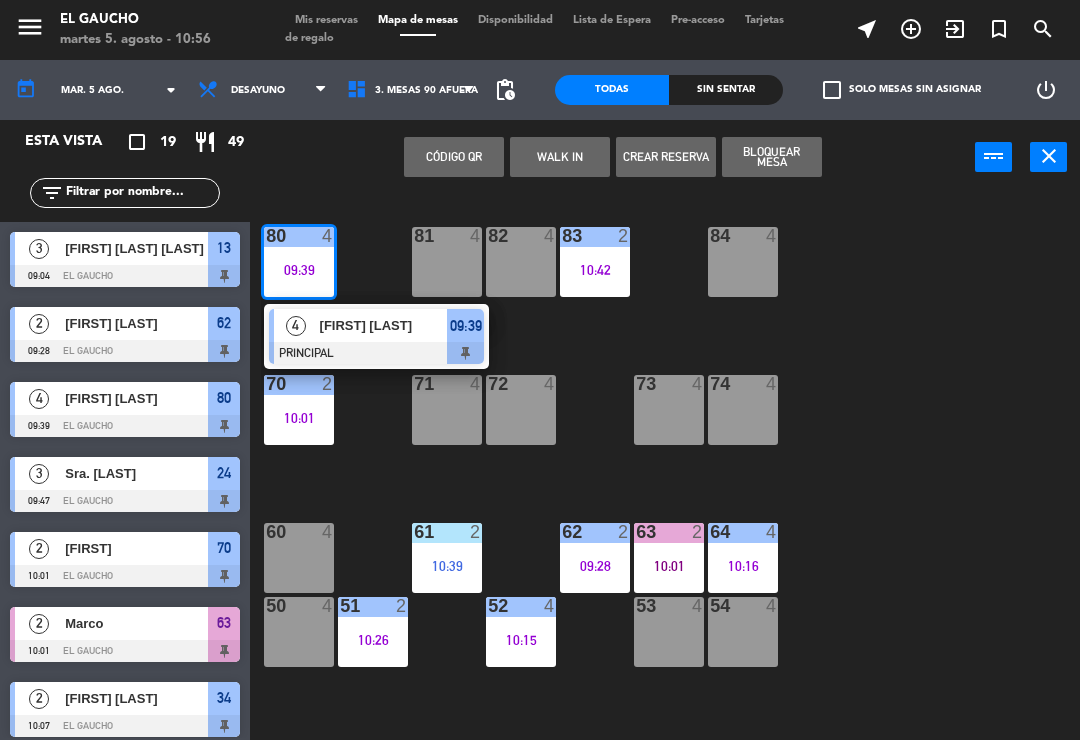 click at bounding box center [376, 353] 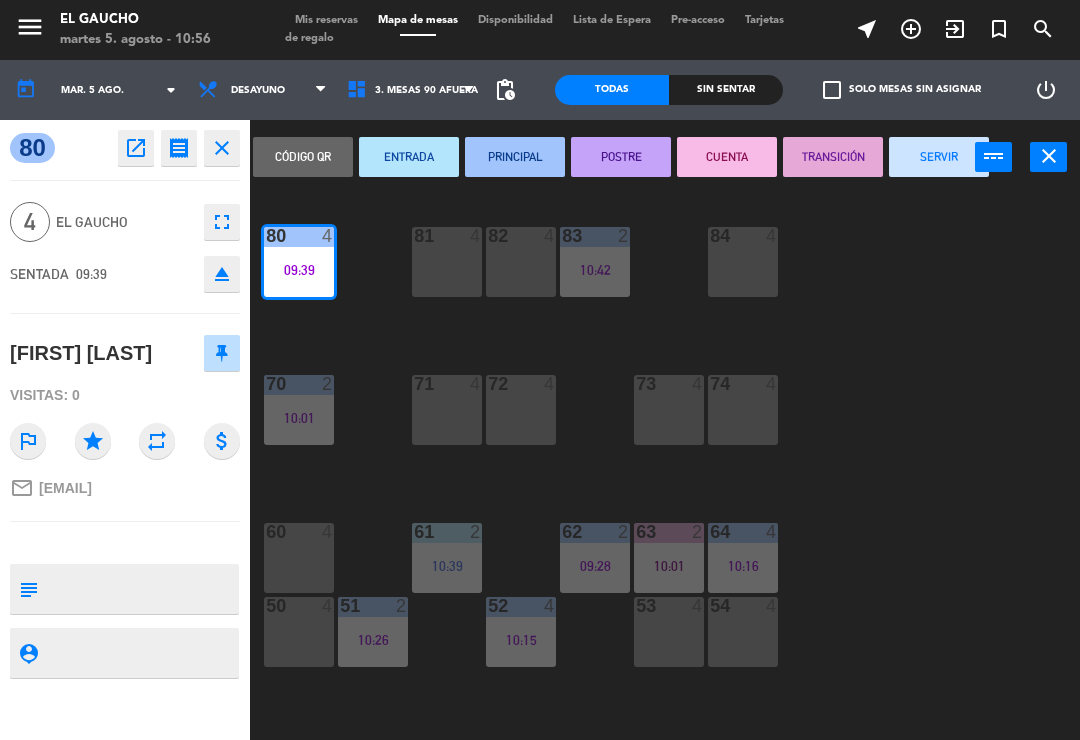 click on "SERVIR" at bounding box center (939, 157) 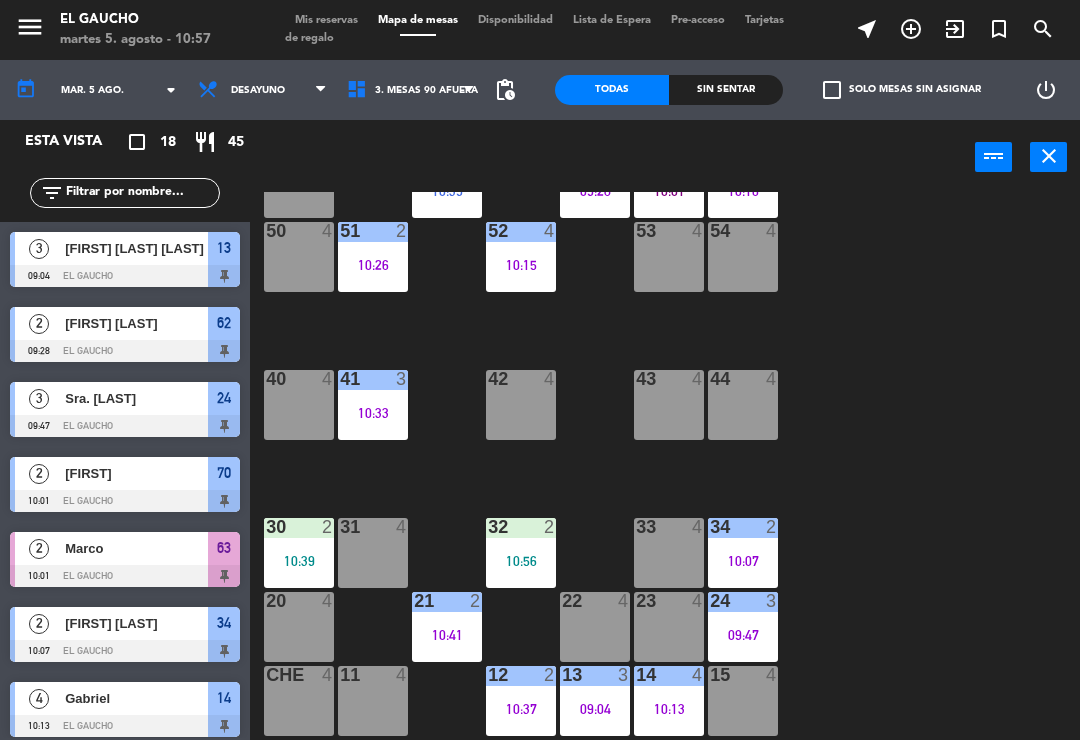 scroll, scrollTop: 375, scrollLeft: 0, axis: vertical 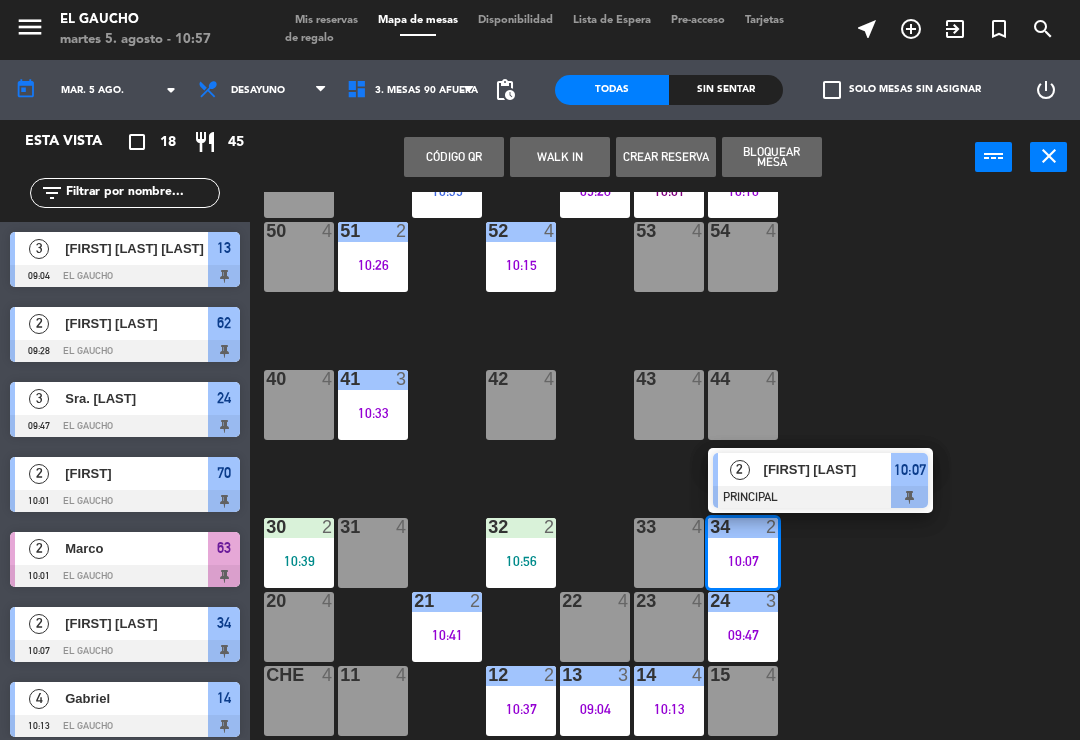 click on "[FIRST] [LAST]" at bounding box center [828, 469] 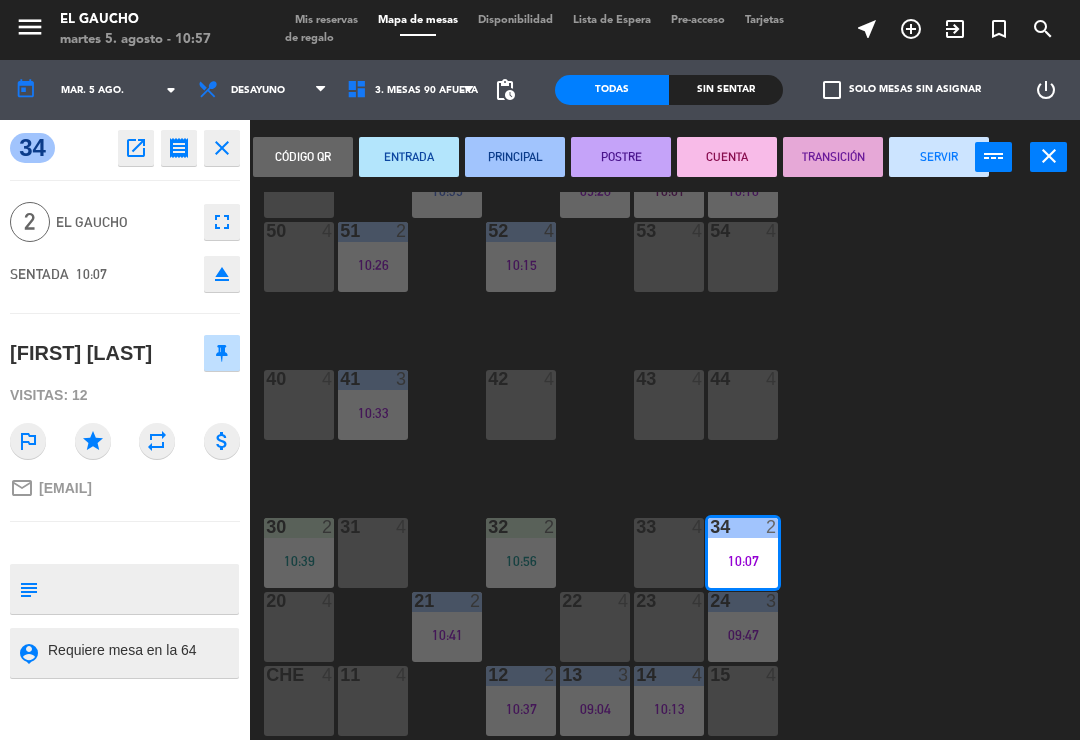 click on "SERVIR" at bounding box center [939, 157] 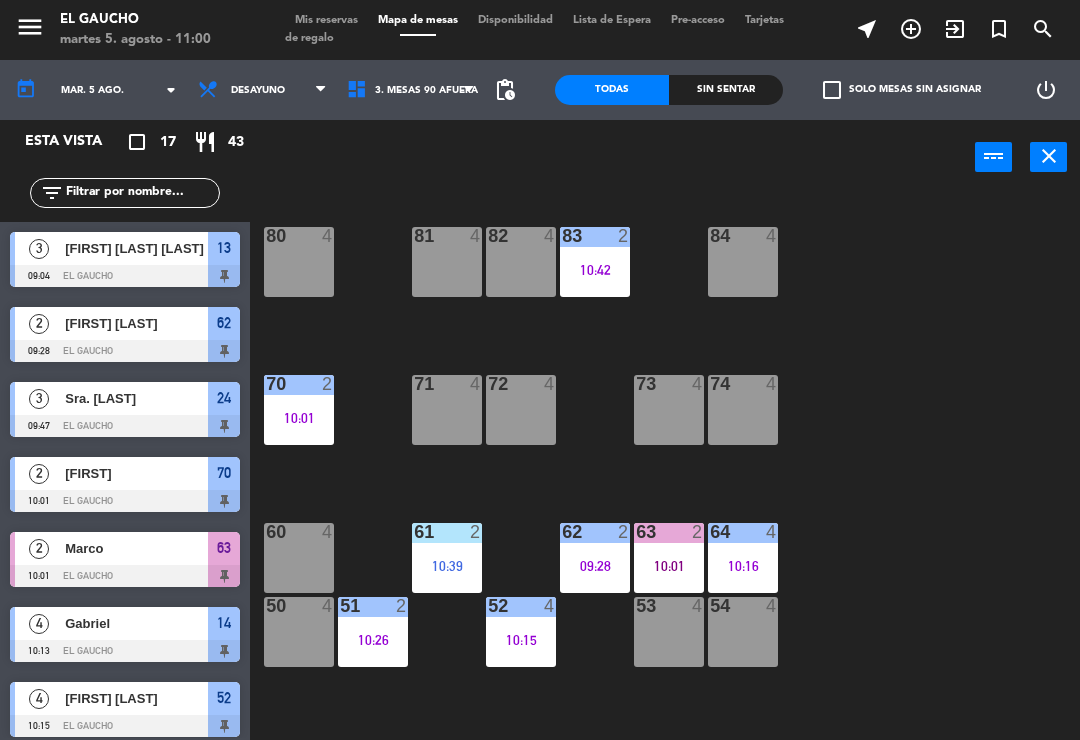scroll, scrollTop: 0, scrollLeft: 0, axis: both 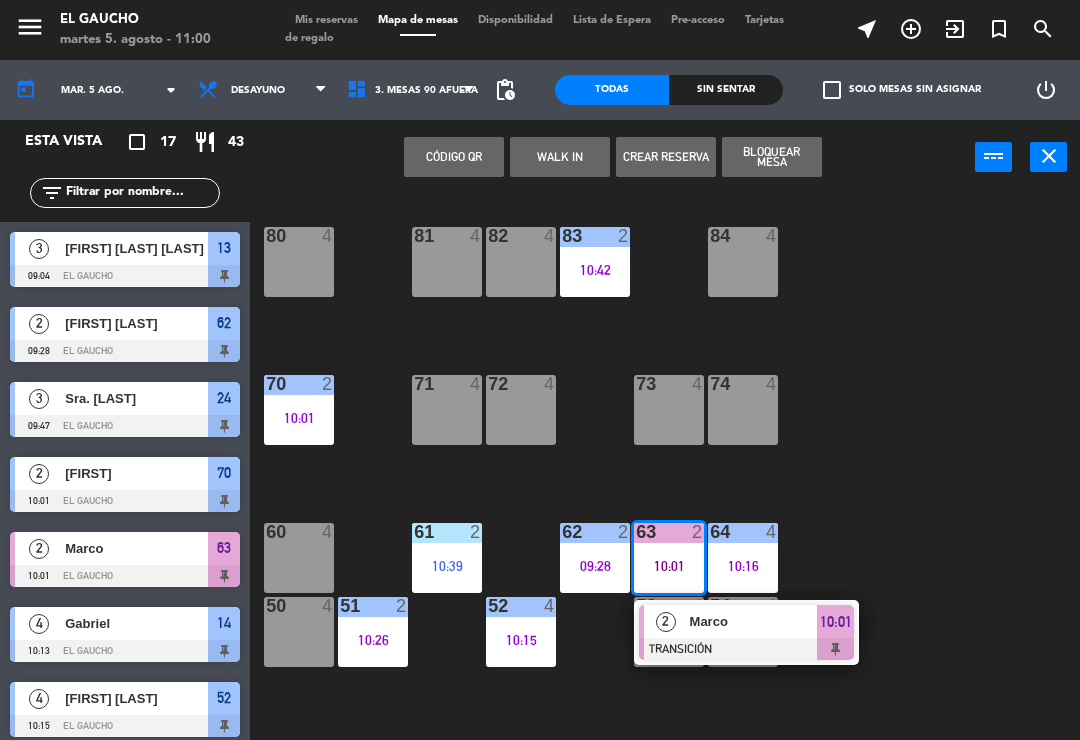 click on "Marco" at bounding box center [754, 621] 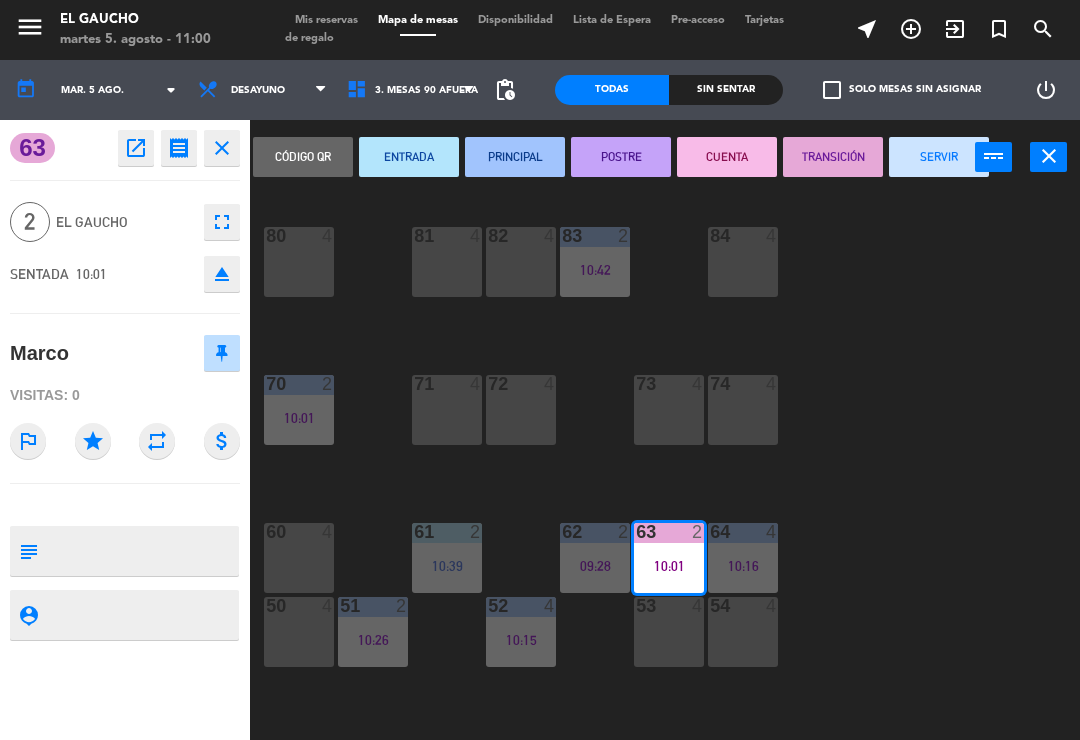 click on "SERVIR" at bounding box center [939, 157] 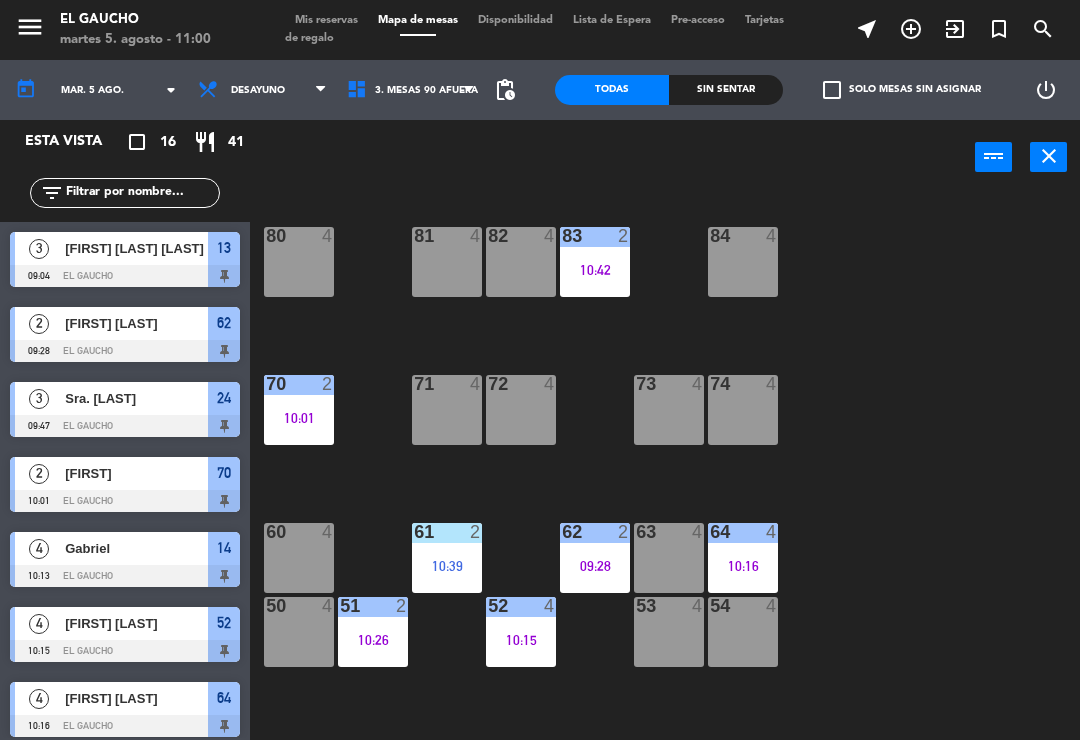 click on "61  2   10:39" at bounding box center (447, 558) 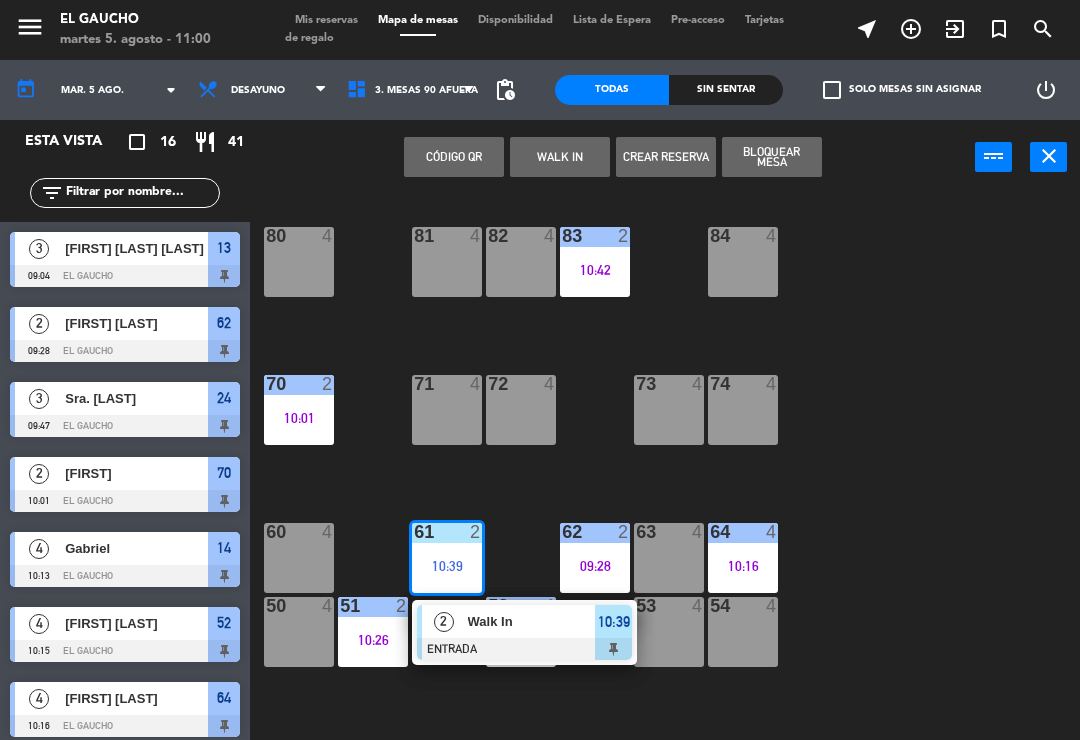 click on "Walk In" at bounding box center [532, 621] 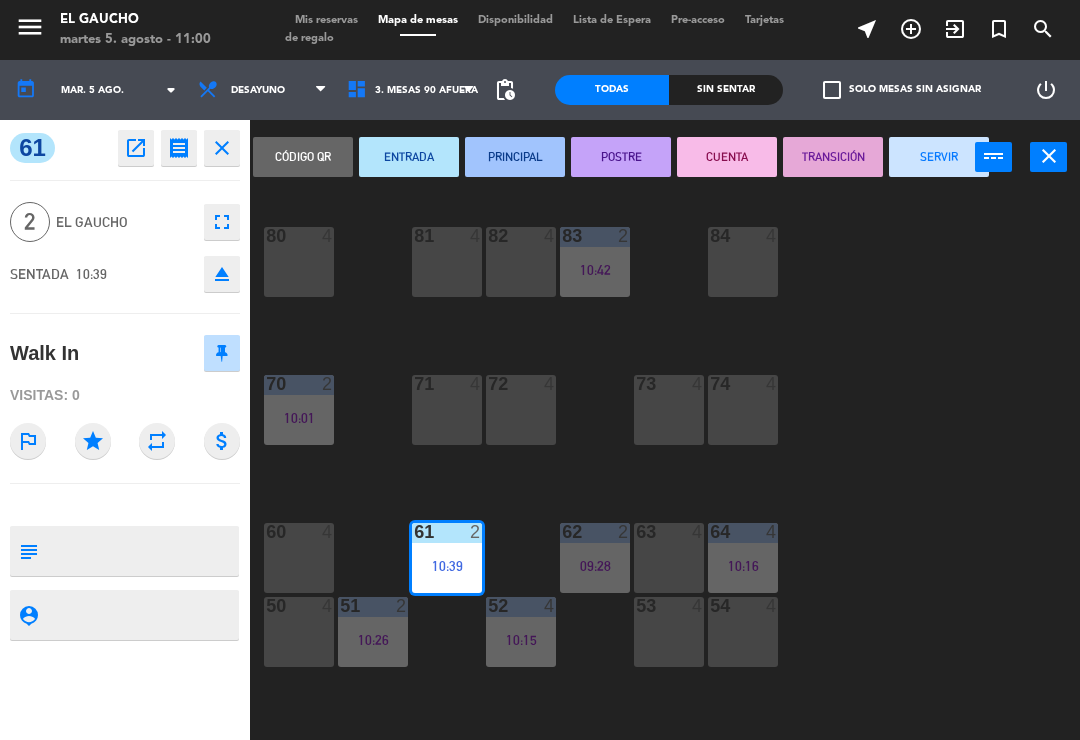 click on "PRINCIPAL" at bounding box center (515, 157) 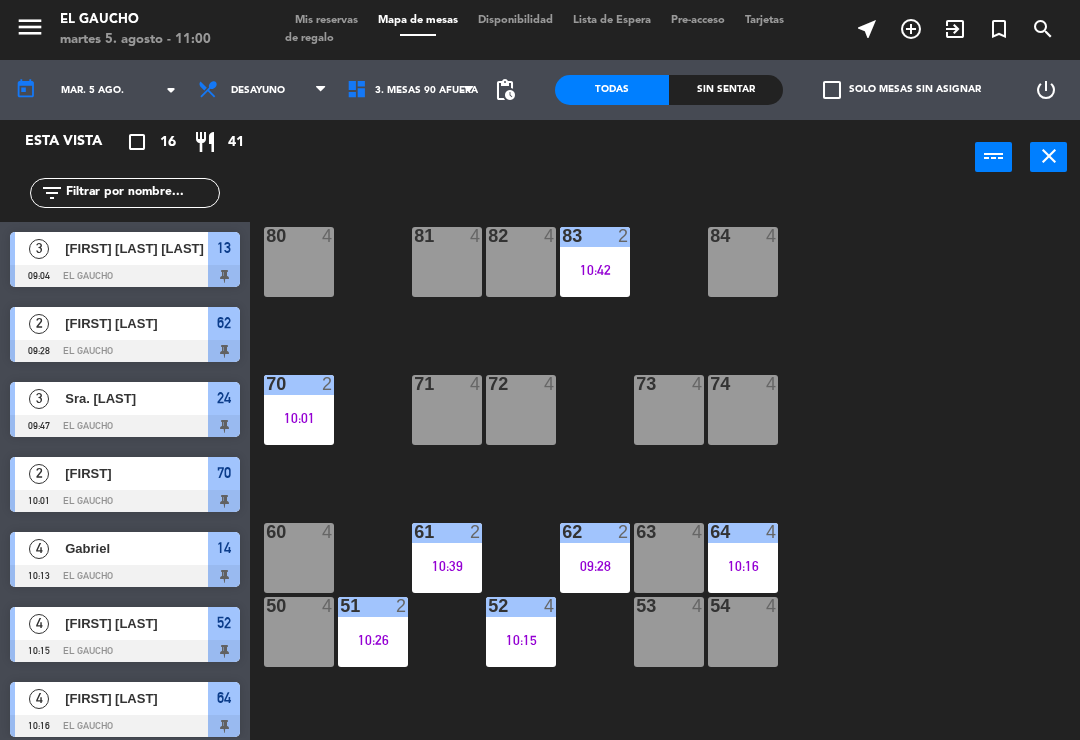 scroll, scrollTop: 54, scrollLeft: 0, axis: vertical 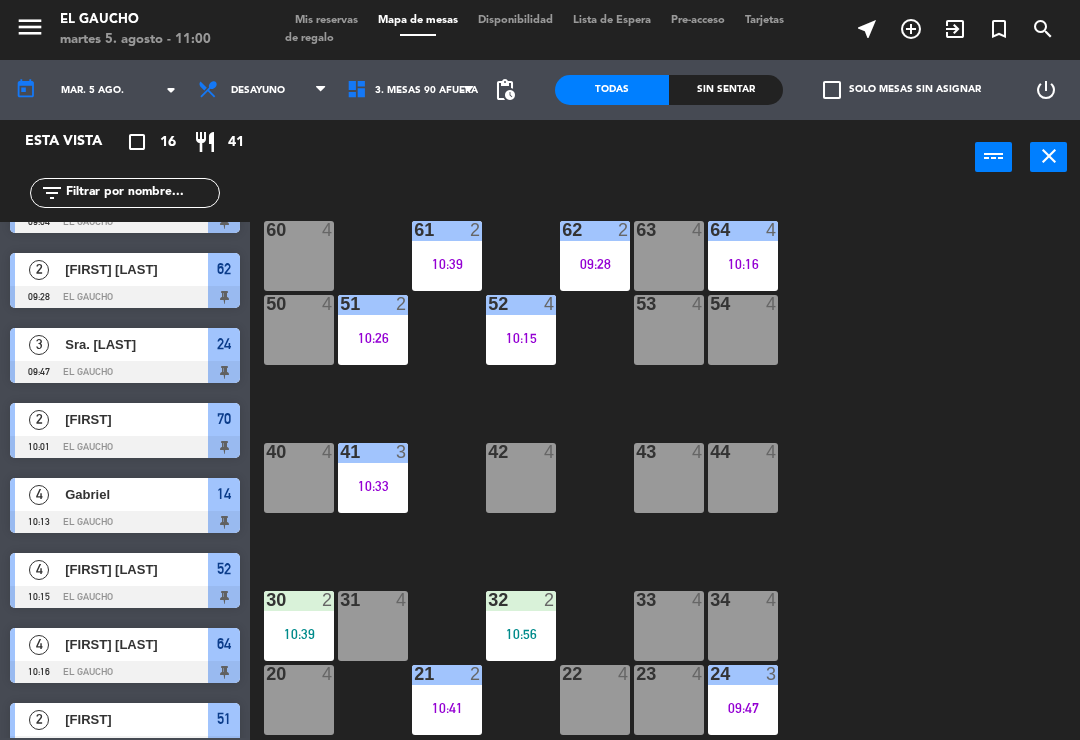 click on "10:15" at bounding box center (521, 338) 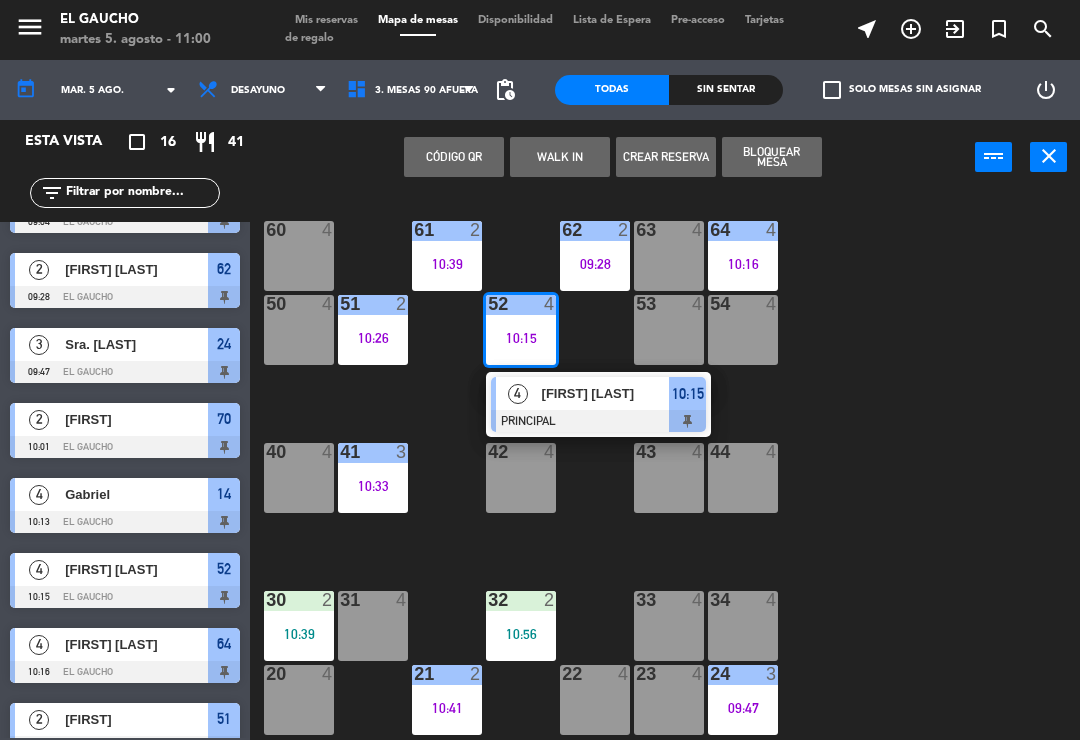 click on "[FIRST] [LAST]" at bounding box center (605, 393) 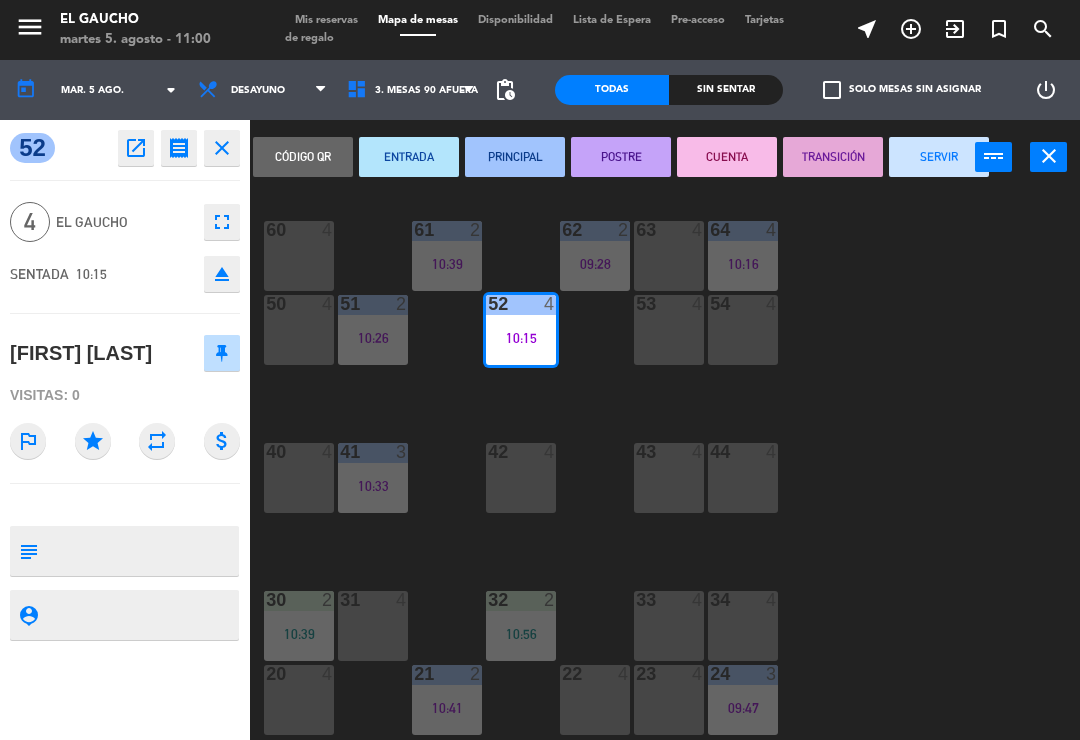 click on "TRANSICIÓN" at bounding box center (833, 157) 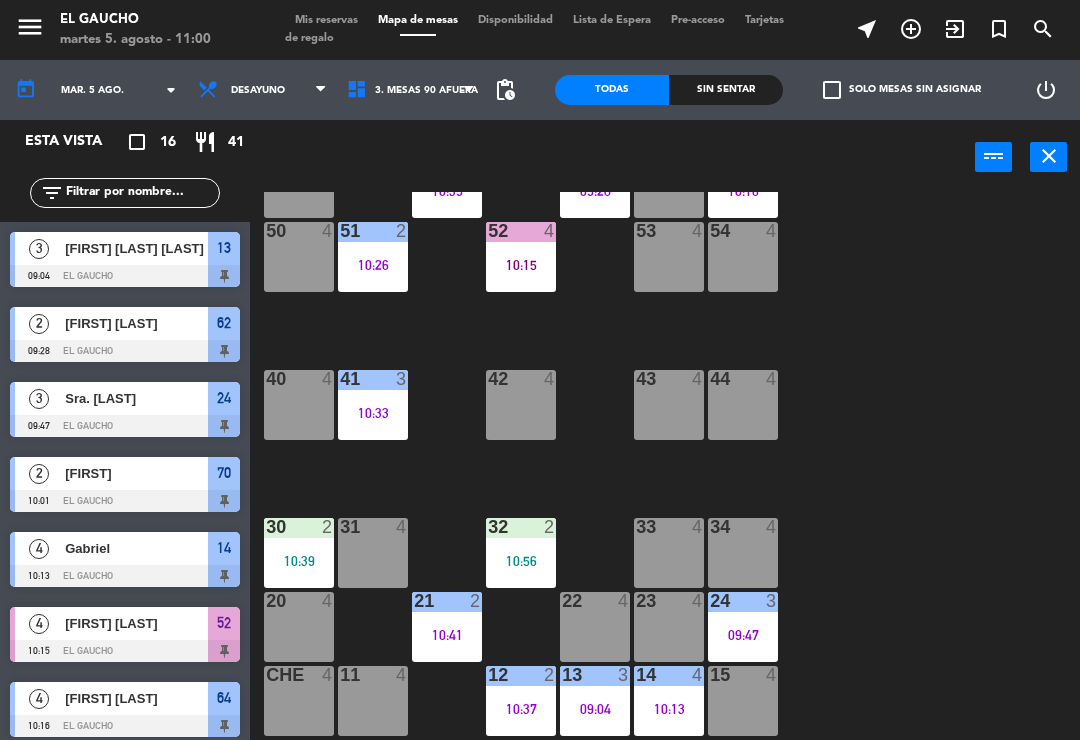 scroll, scrollTop: 375, scrollLeft: 0, axis: vertical 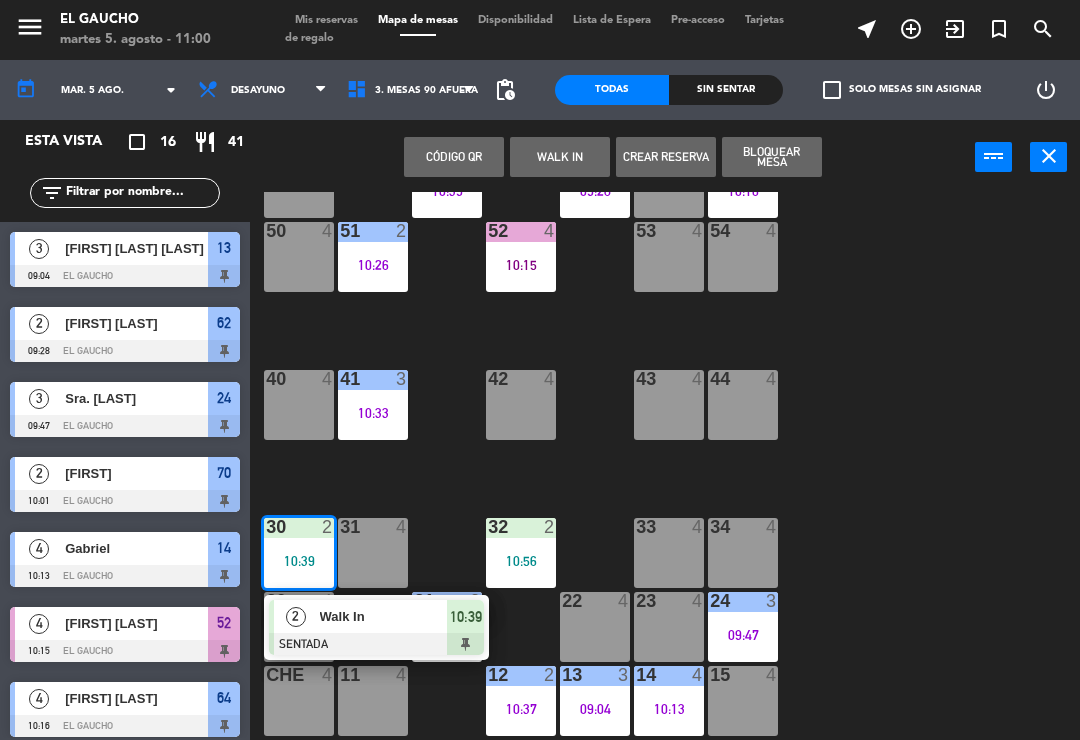 click on "Walk In" at bounding box center [384, 616] 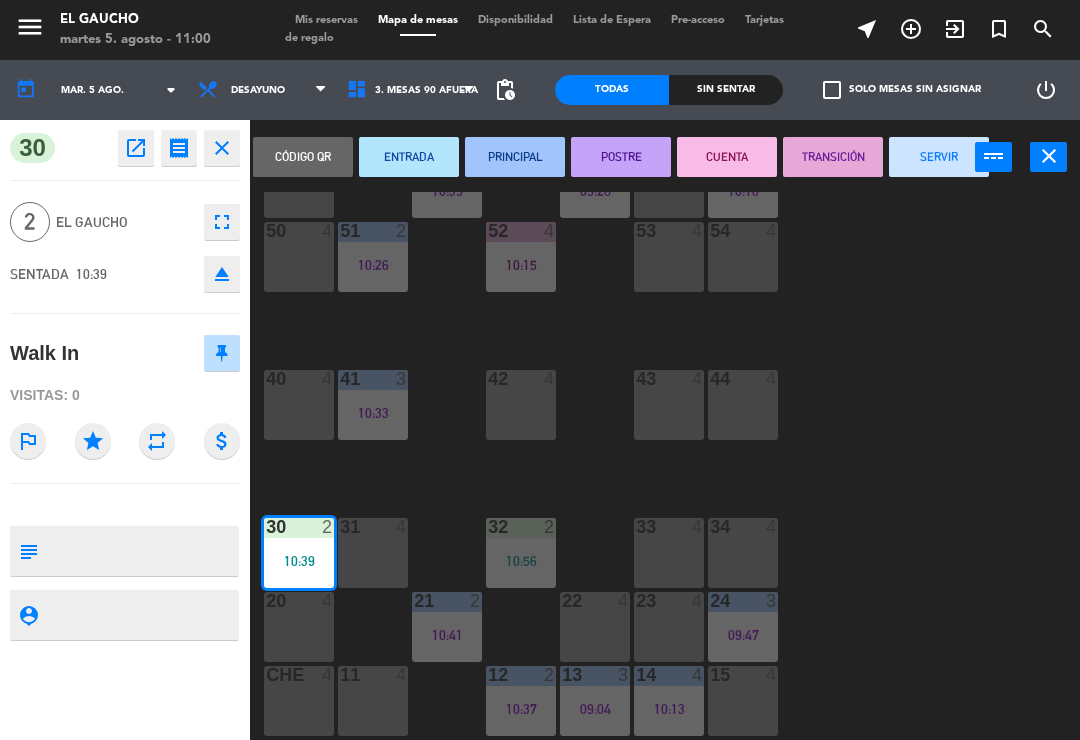 click on "PRINCIPAL" at bounding box center (515, 157) 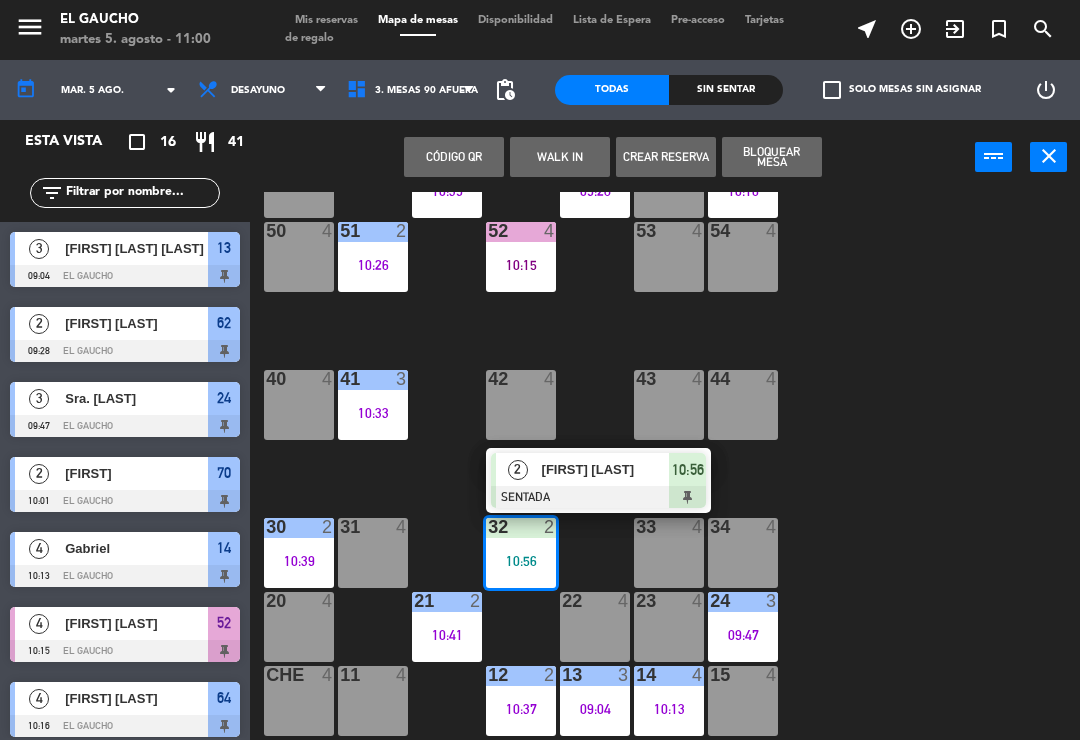 click on "[FIRST] [LAST]" at bounding box center [606, 469] 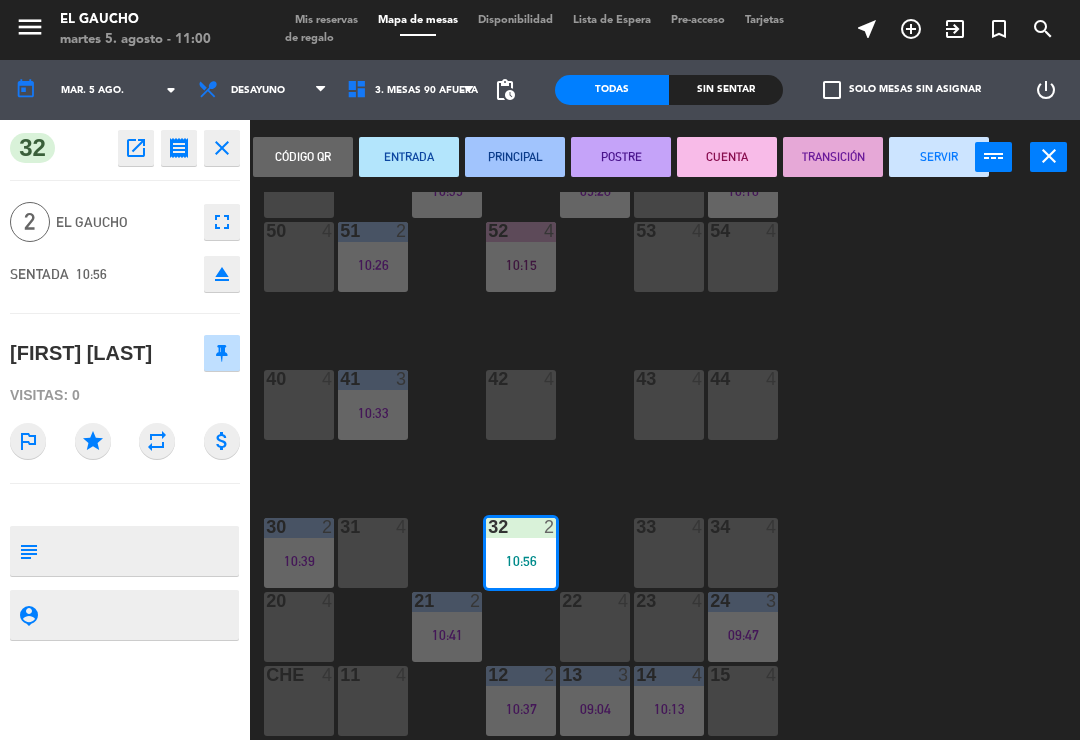 click on "ENTRADA" at bounding box center [409, 157] 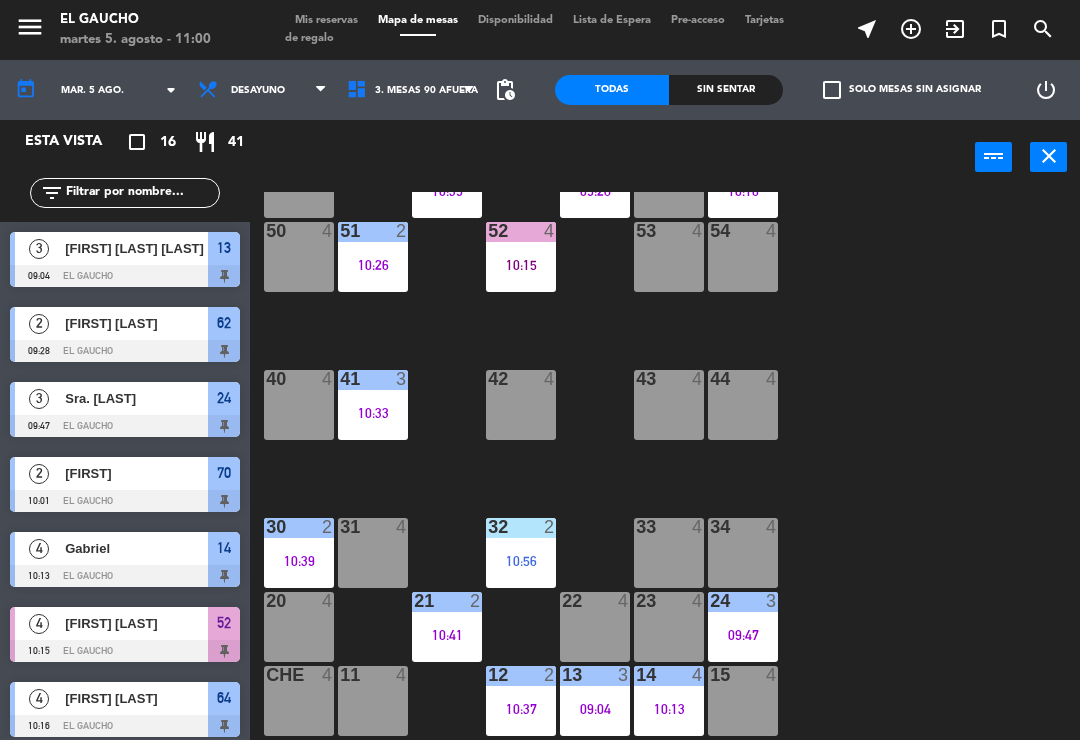 scroll, scrollTop: 0, scrollLeft: 0, axis: both 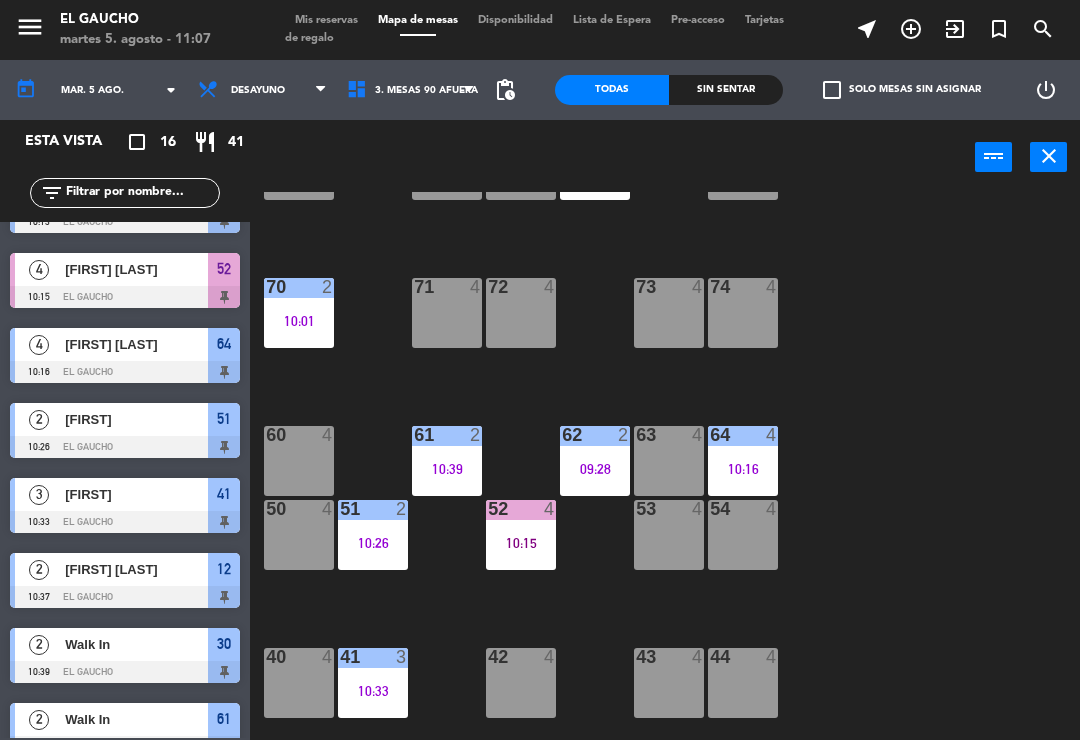click on "44  4" at bounding box center [743, 683] 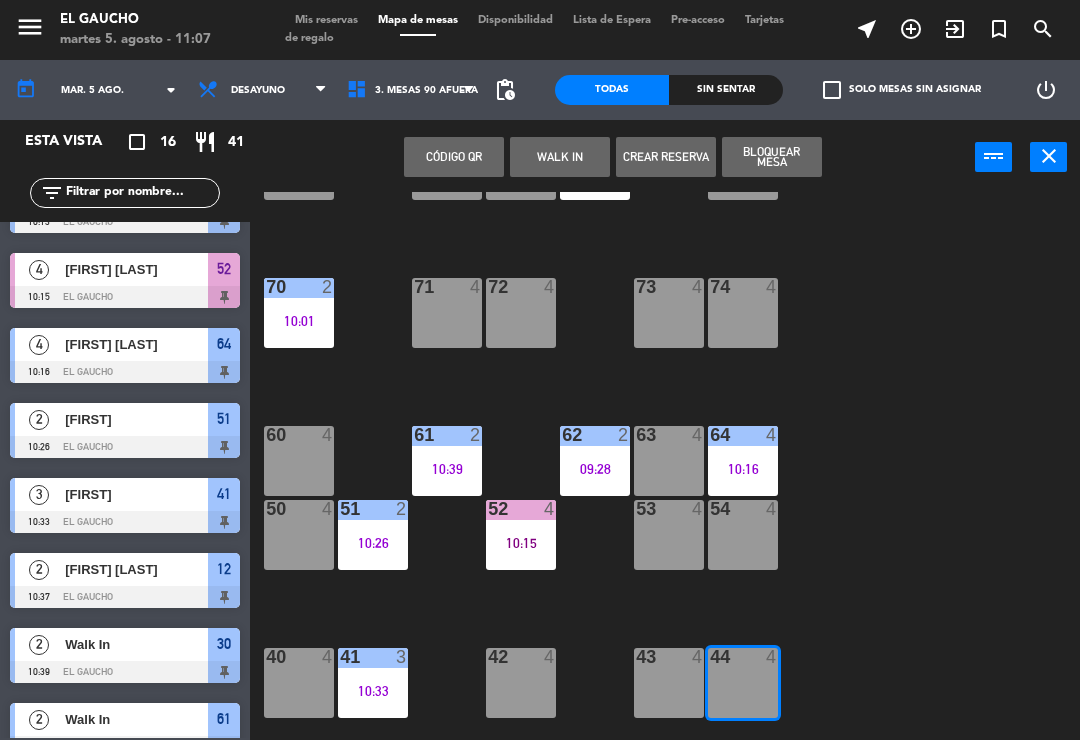 click on "WALK IN" at bounding box center (560, 157) 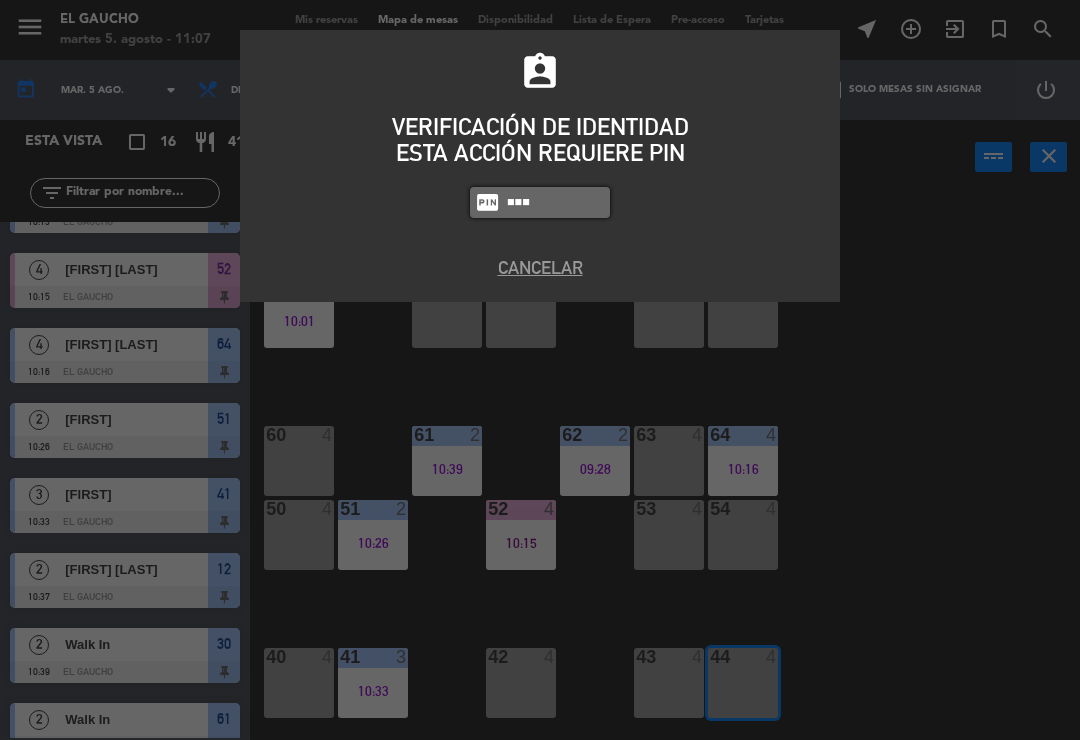 type on "0009" 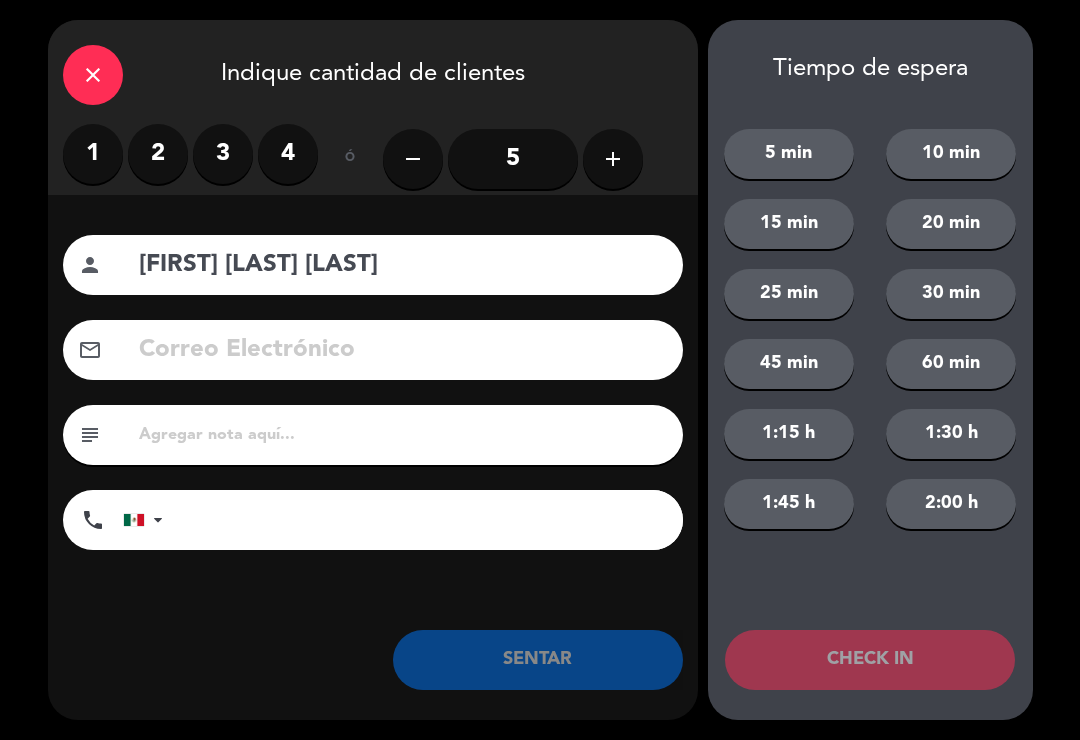 type on "[FIRST] [LAST] [LAST]" 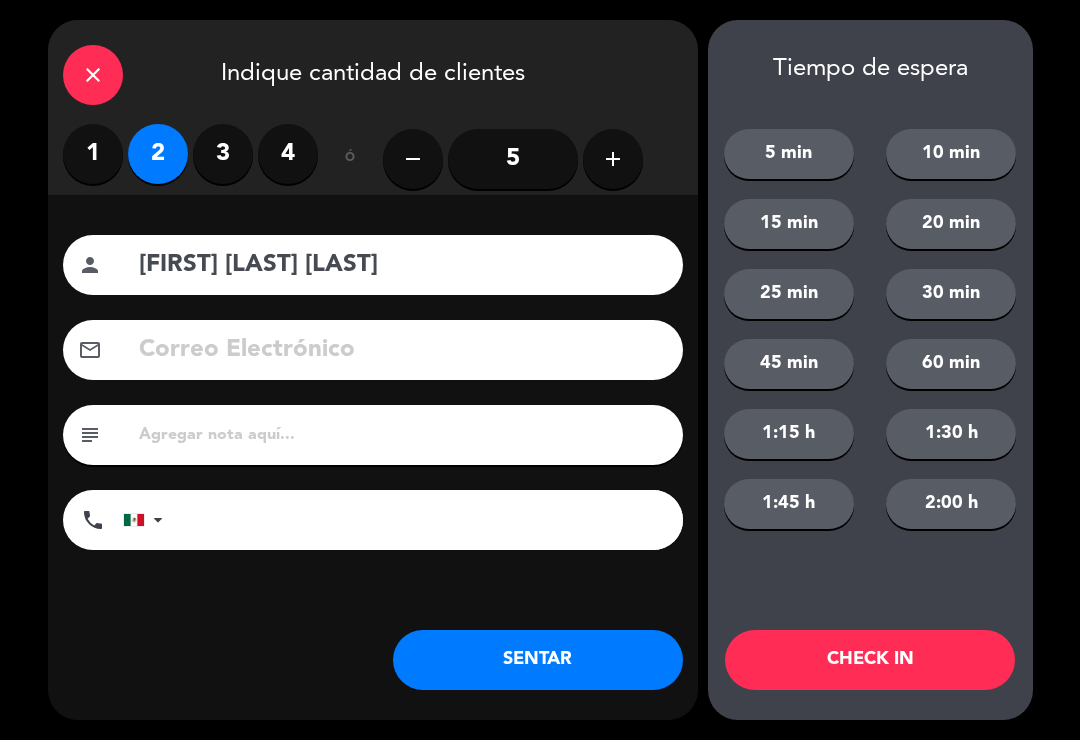 click on "SENTAR" 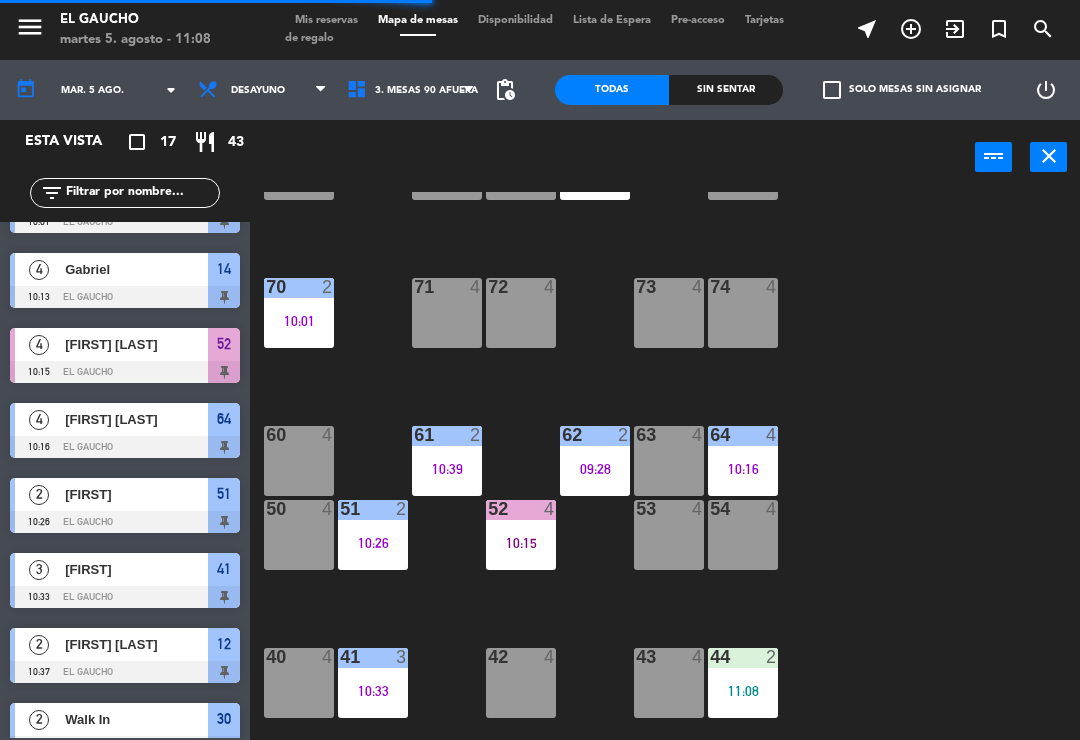 scroll, scrollTop: 0, scrollLeft: 0, axis: both 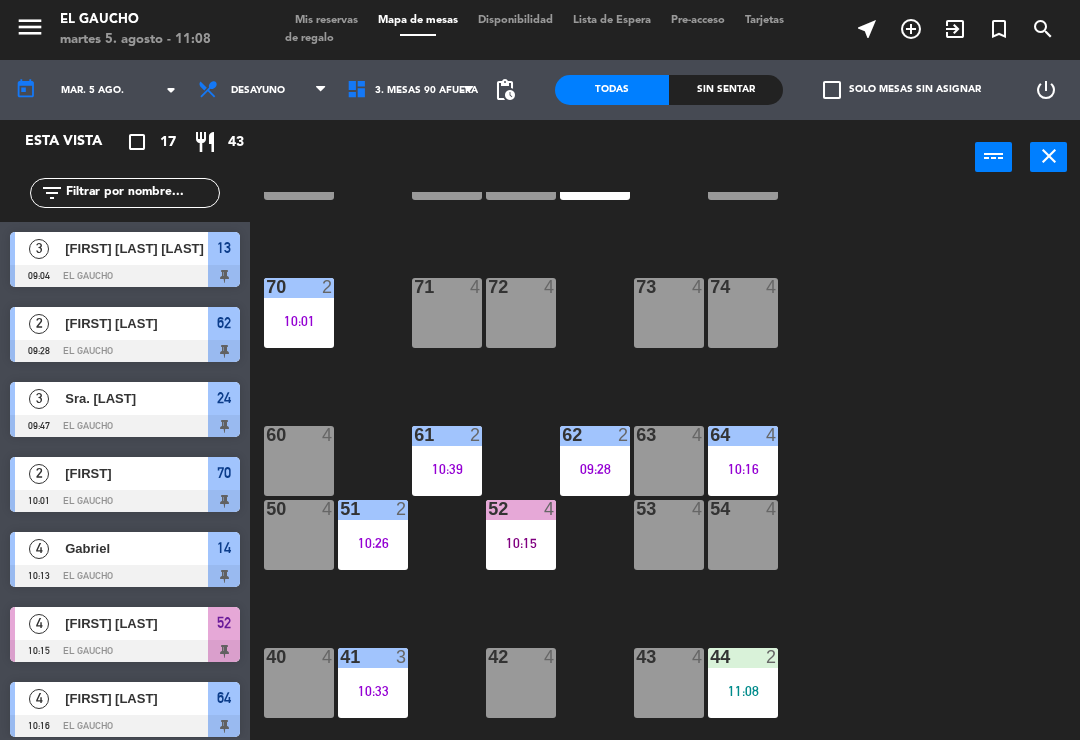 click on "51  2" at bounding box center (373, 510) 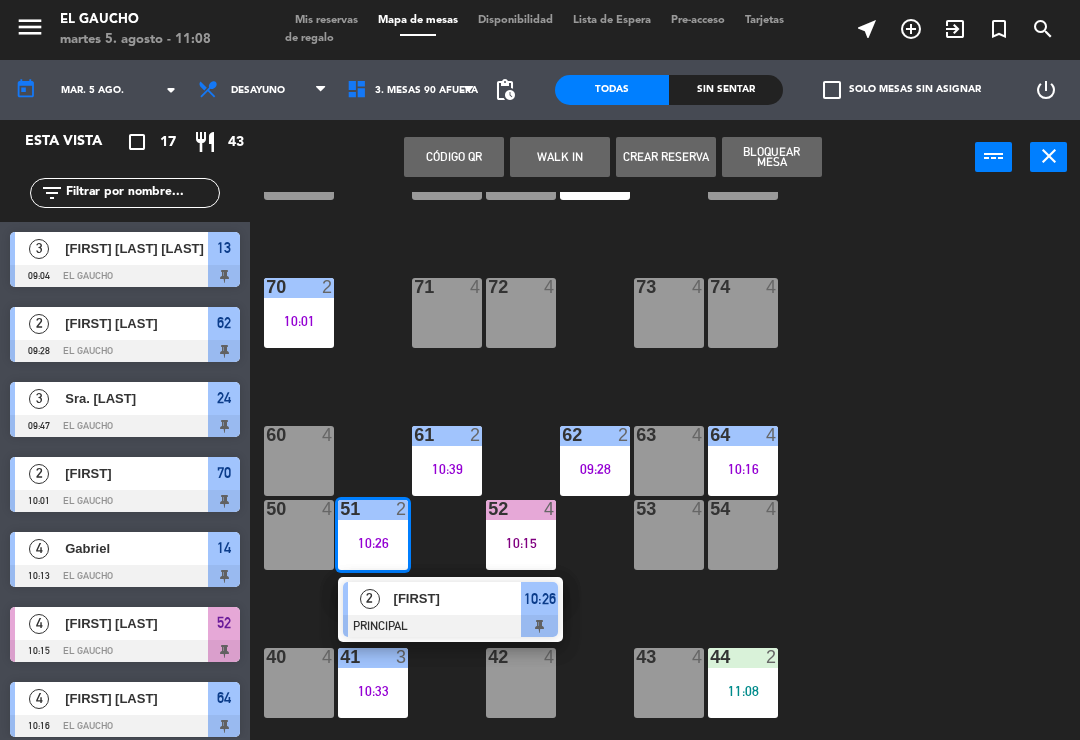 click on "[FIRST]" at bounding box center (458, 598) 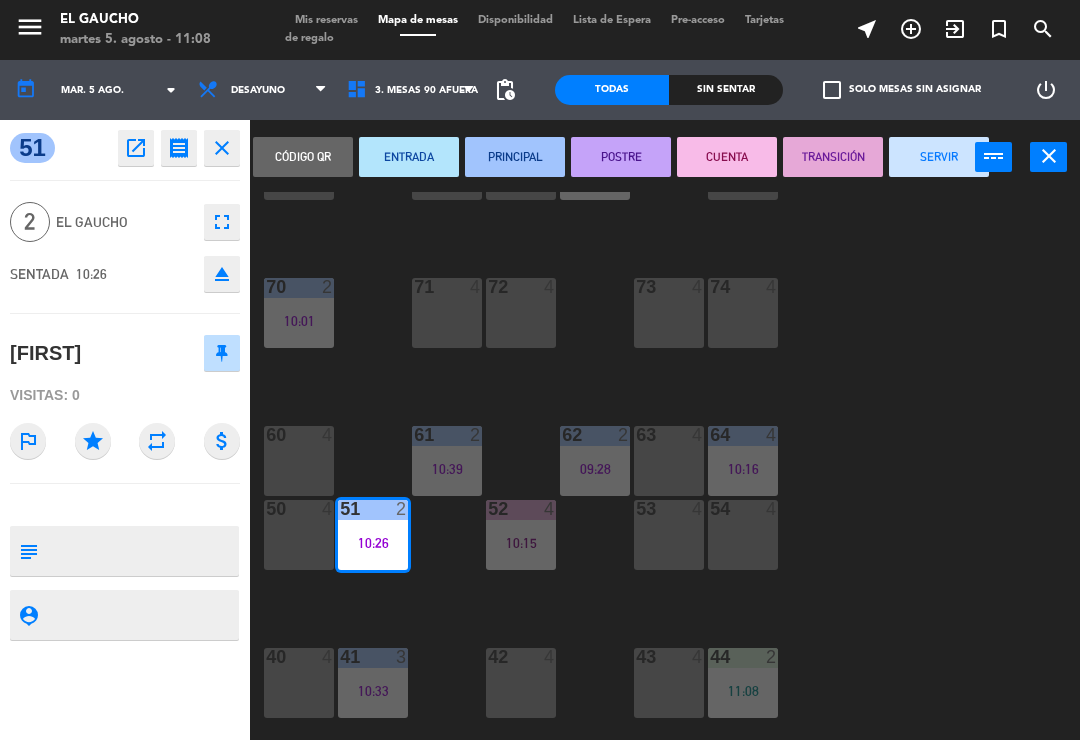 click on "SERVIR" at bounding box center [939, 157] 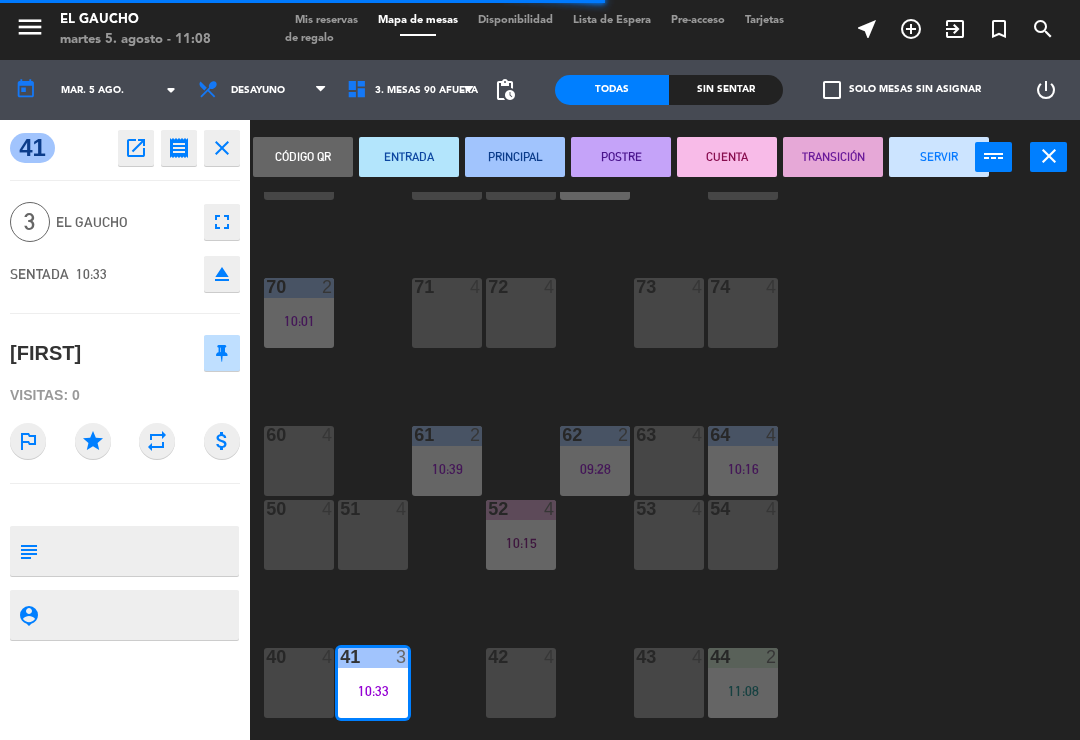scroll, scrollTop: 0, scrollLeft: 0, axis: both 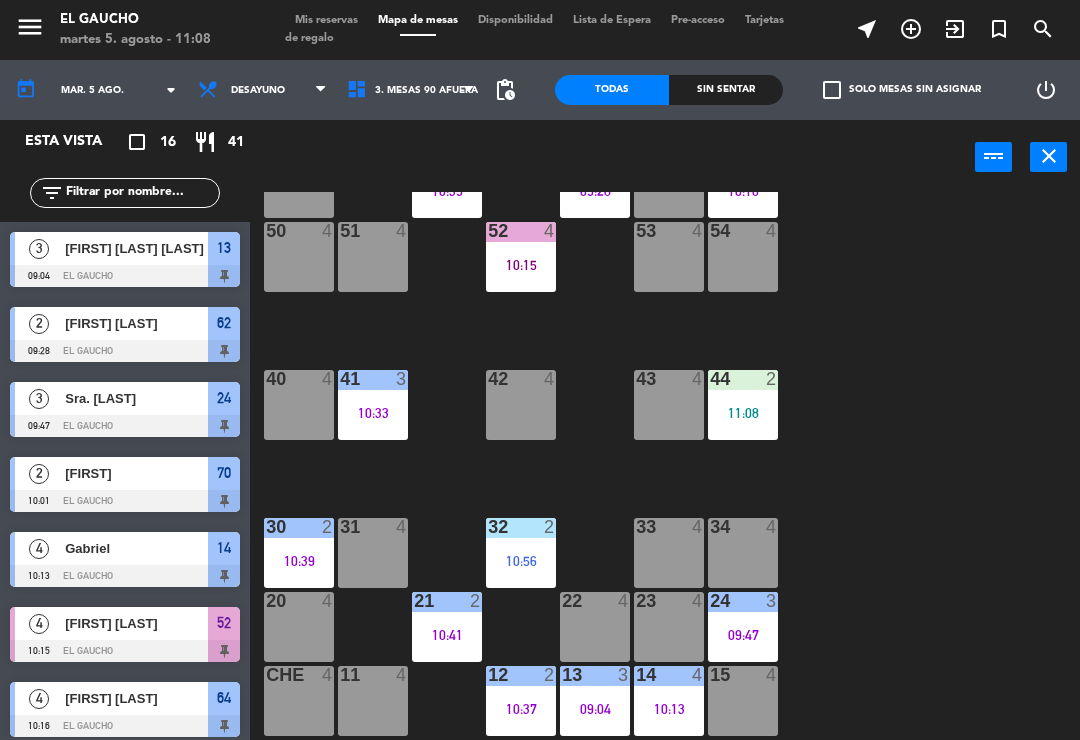 click on "21  2   10:41" at bounding box center (447, 627) 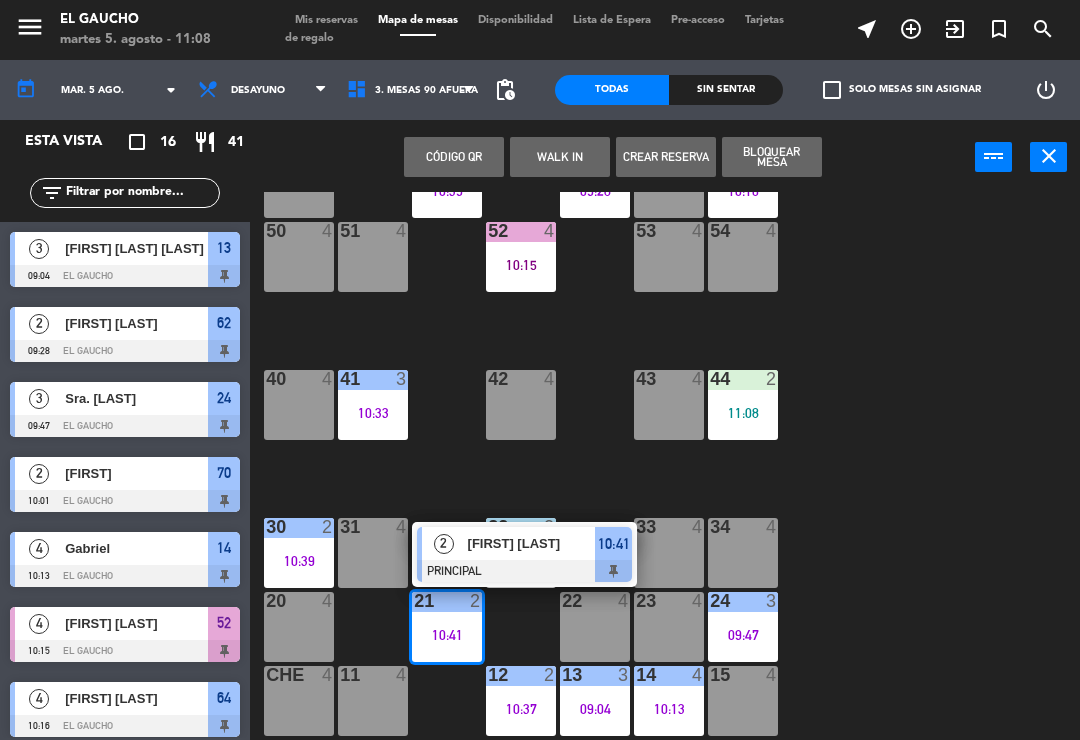 click on "10:41" at bounding box center (447, 635) 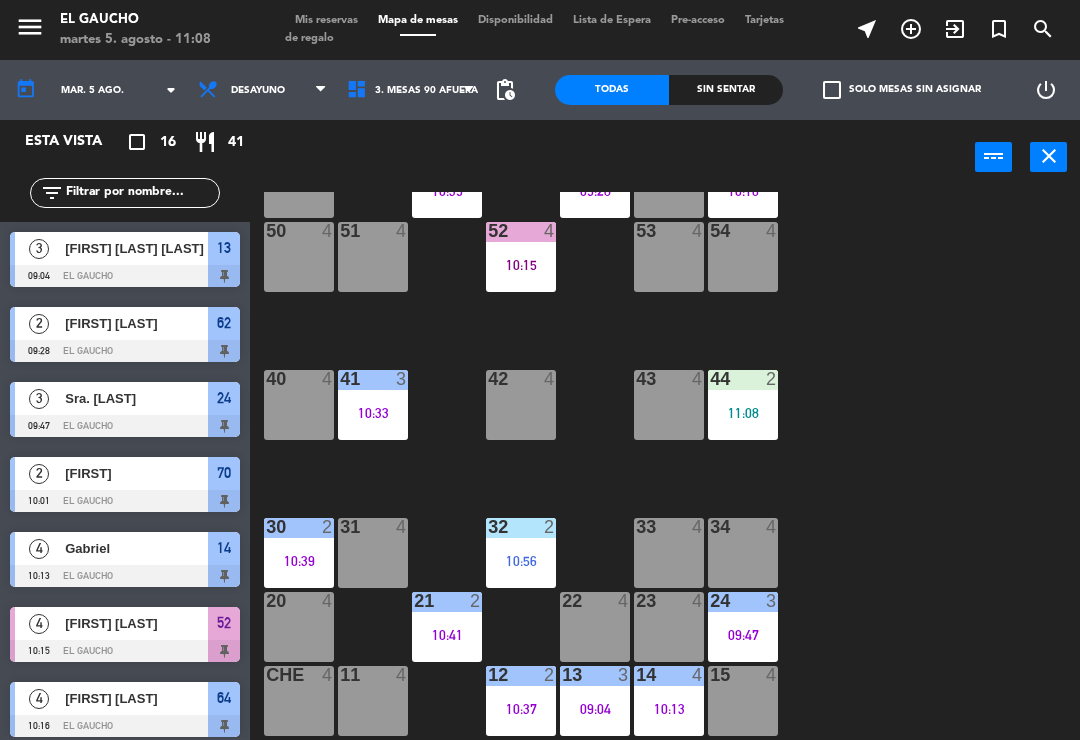 click on "10:41" at bounding box center (447, 635) 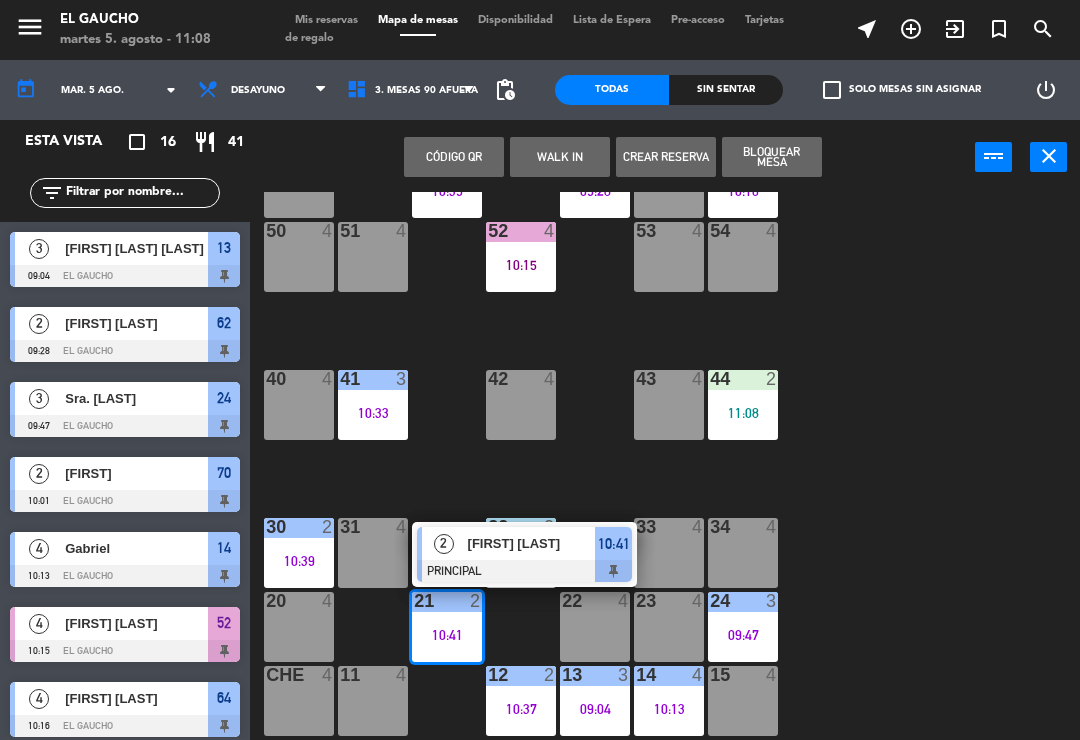 click on "[FIRST] [LAST]" at bounding box center (532, 543) 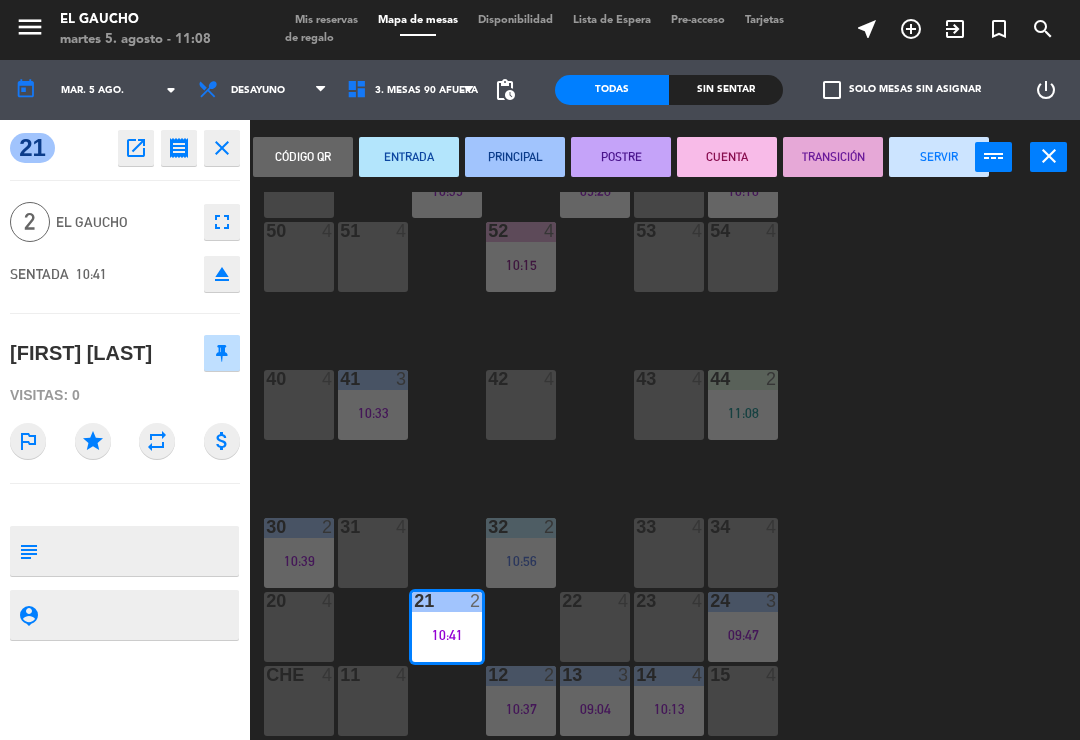 click on "SERVIR" at bounding box center [939, 157] 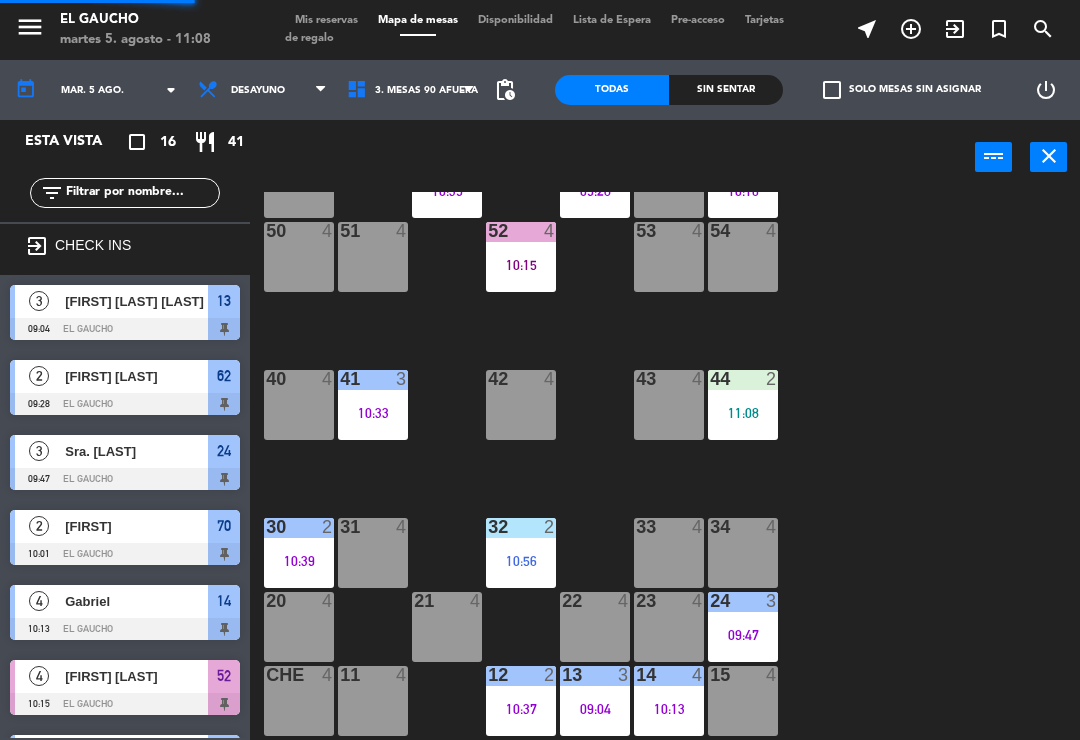 scroll, scrollTop: 0, scrollLeft: 0, axis: both 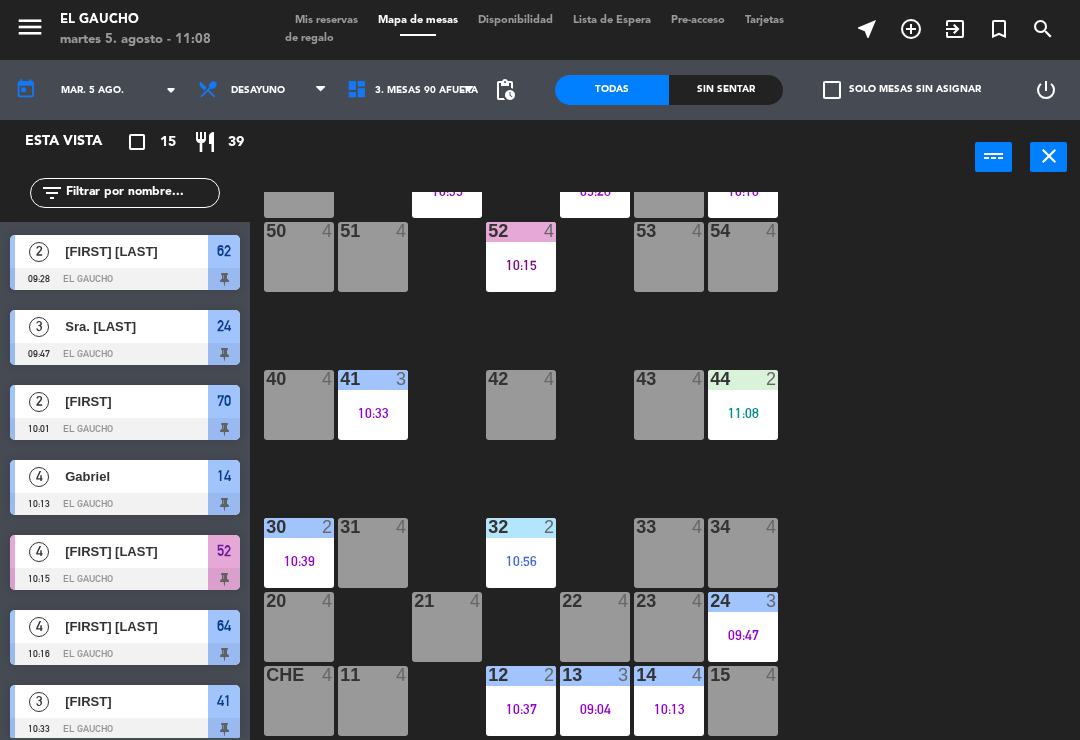 click on "10:56" at bounding box center [521, 561] 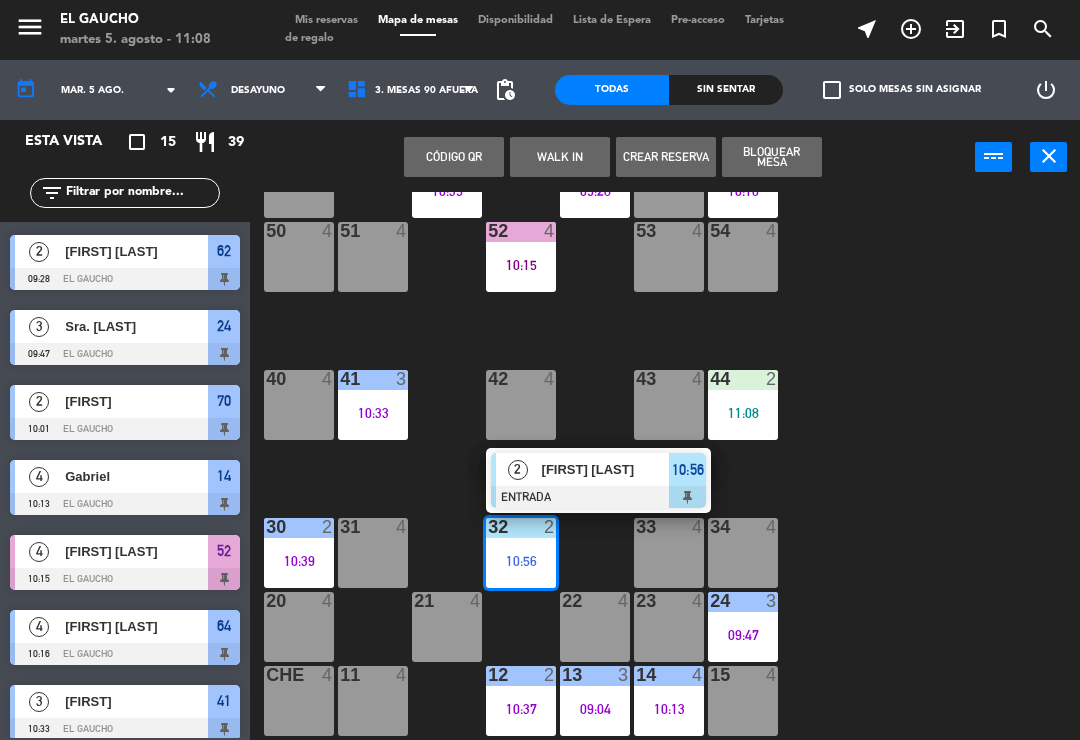 click on "[FIRST] [LAST]" at bounding box center [606, 469] 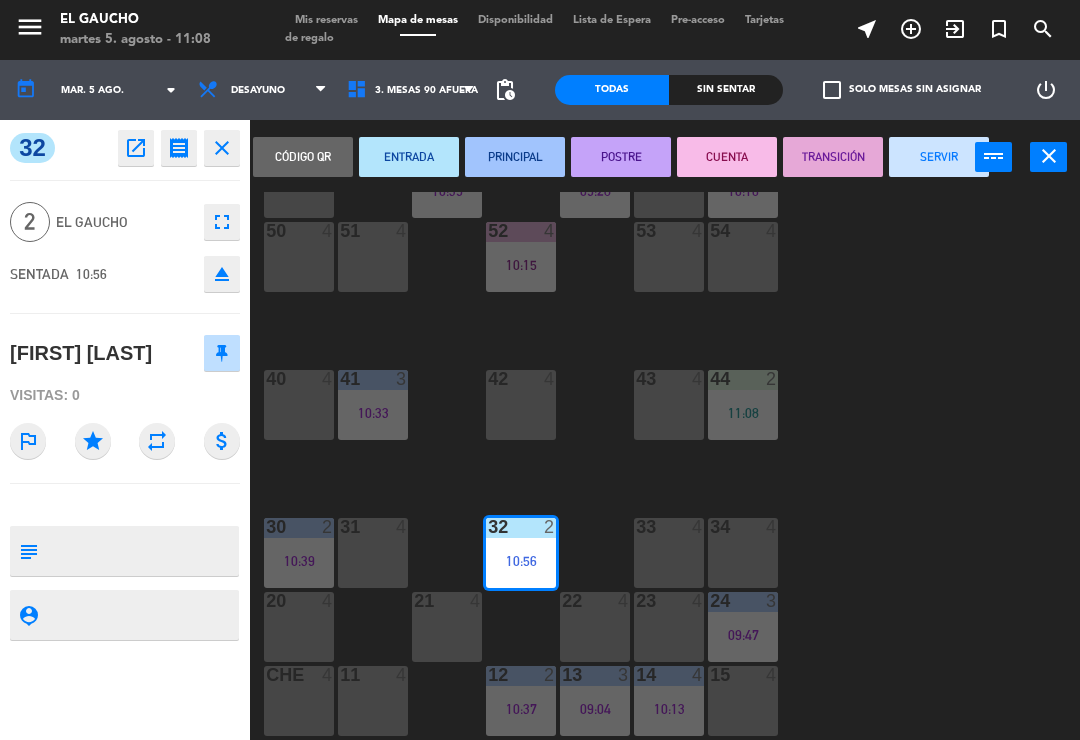 click on "PRINCIPAL" at bounding box center [515, 157] 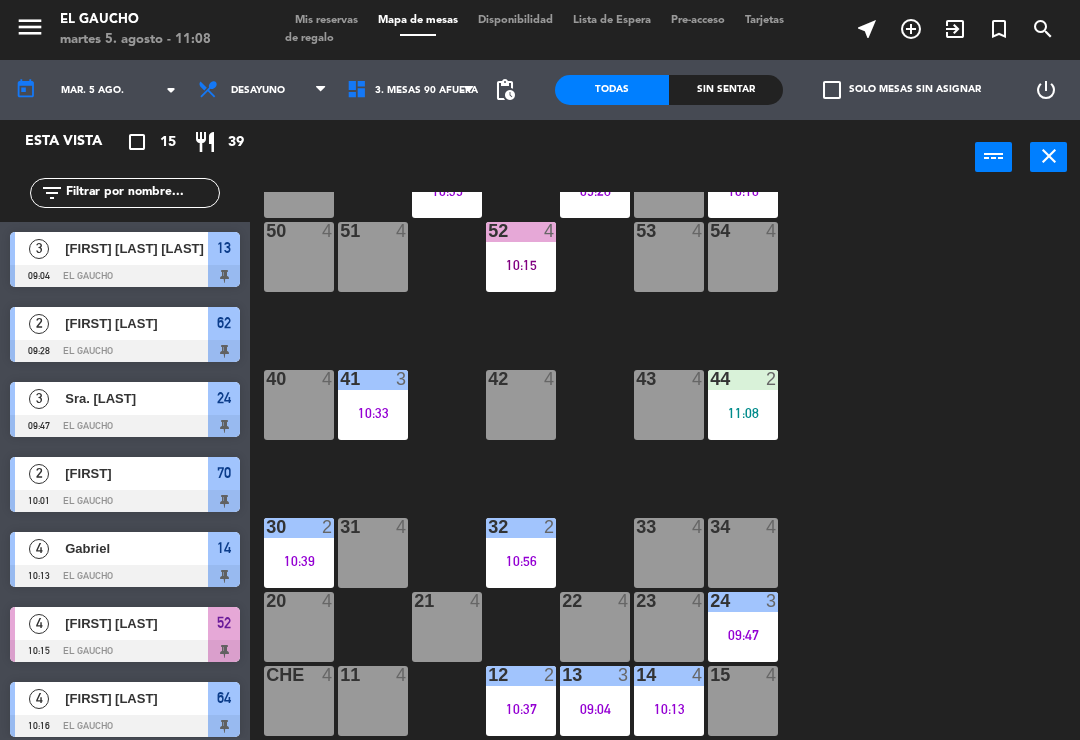 scroll, scrollTop: 0, scrollLeft: 0, axis: both 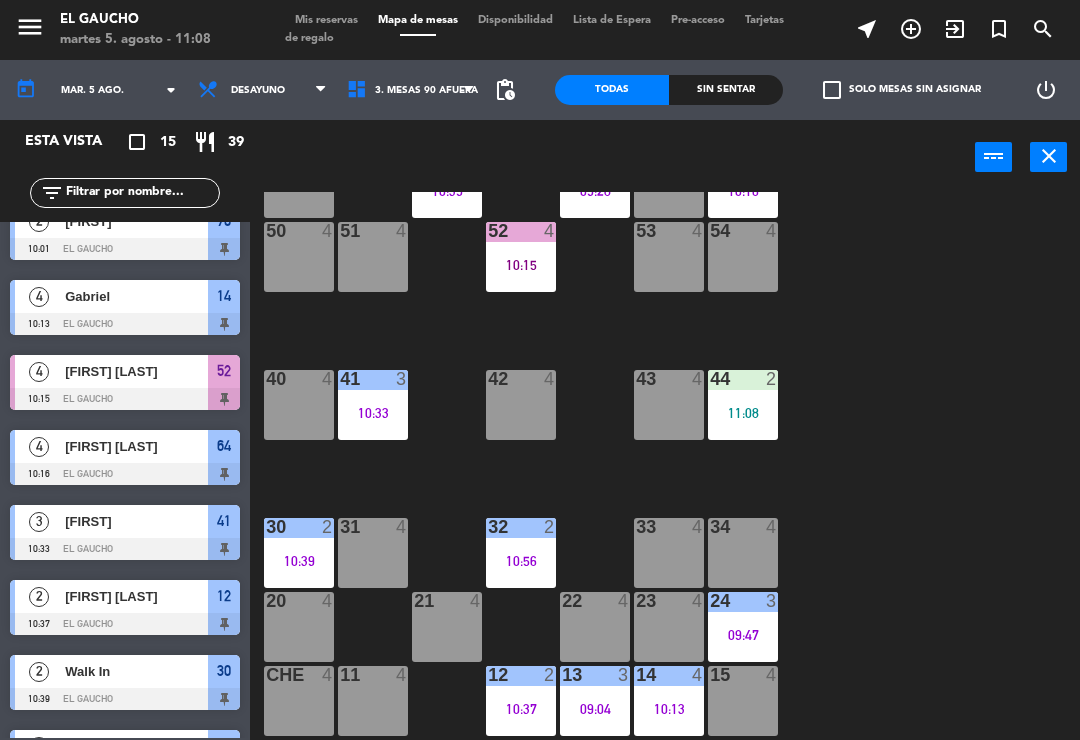 click on "12  2" at bounding box center (521, 676) 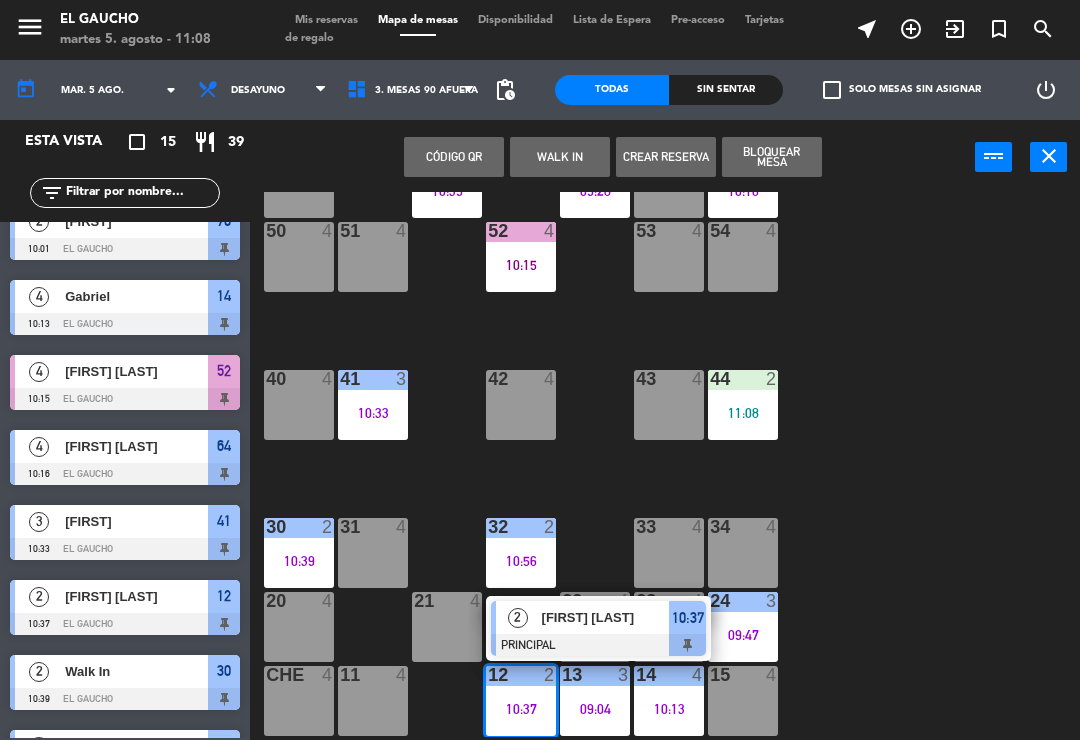 click on "[FIRST] [LAST]" at bounding box center [606, 617] 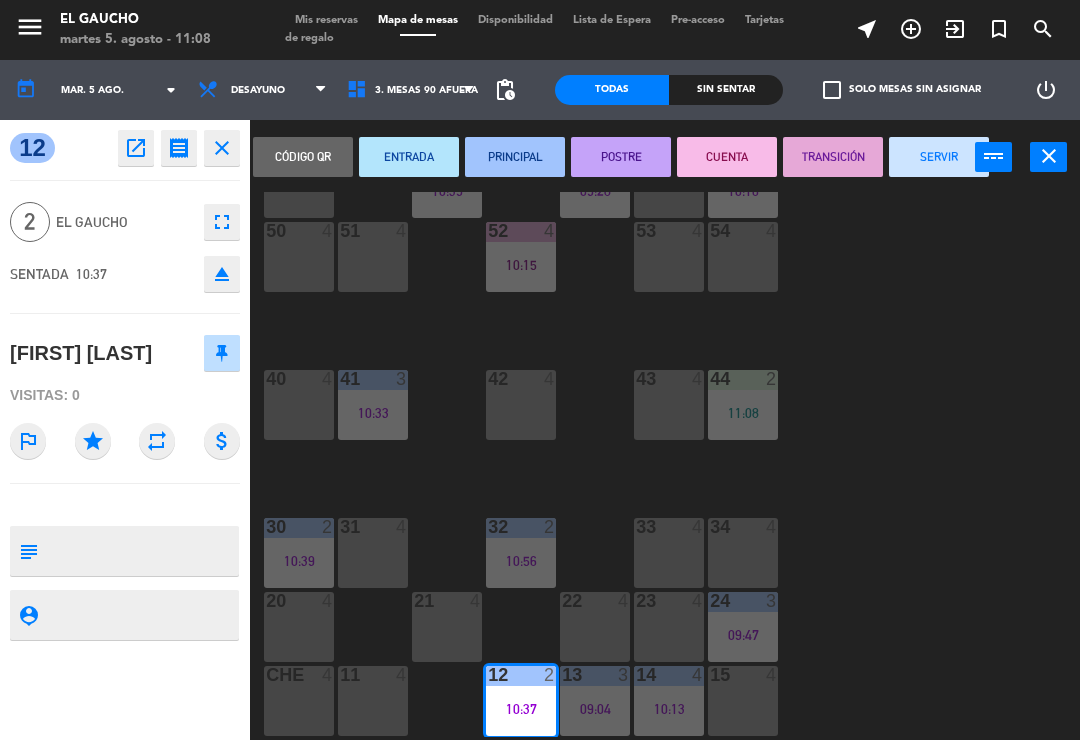 click on "SERVIR" at bounding box center (939, 157) 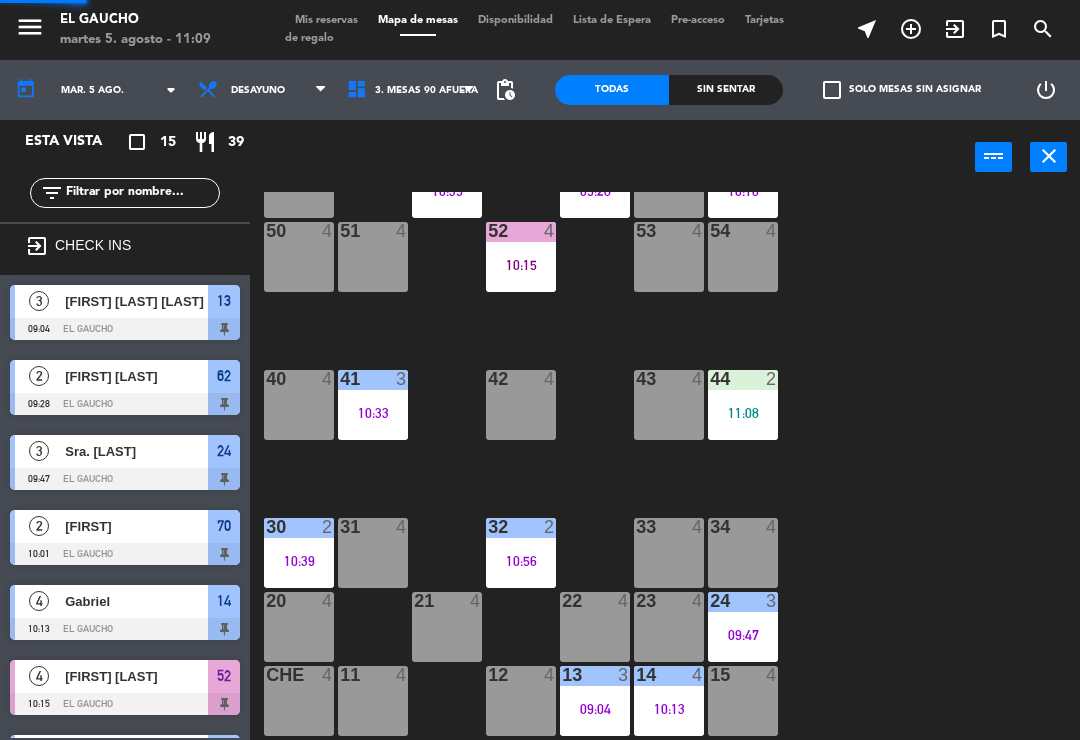 scroll, scrollTop: 0, scrollLeft: 0, axis: both 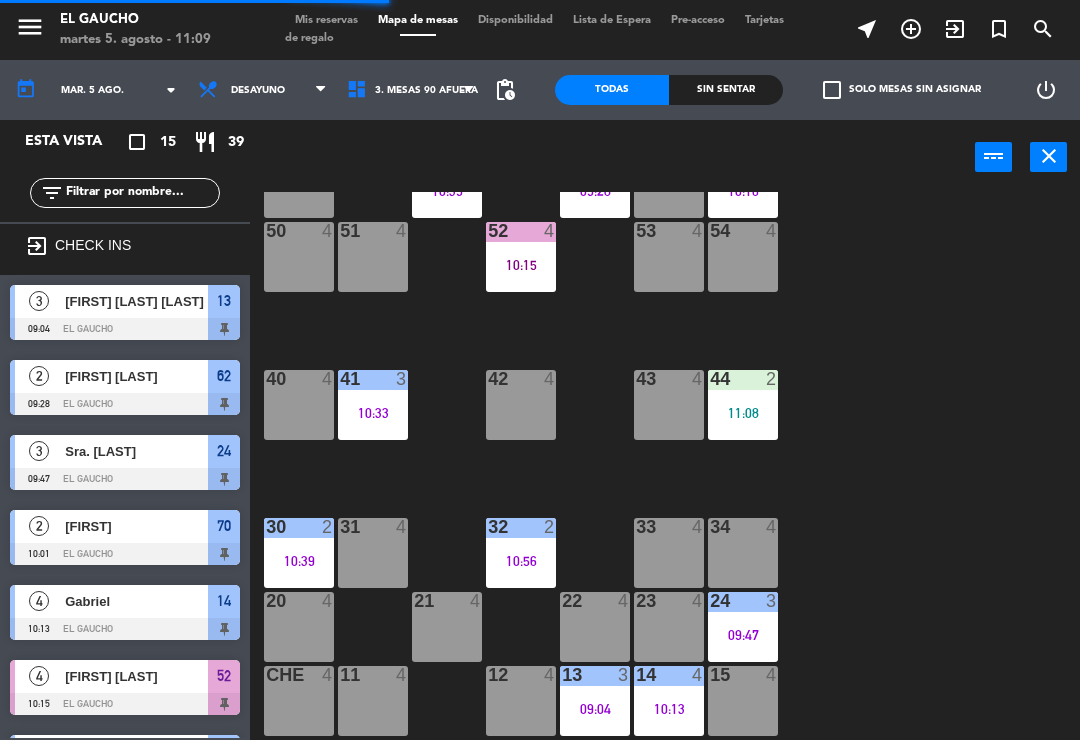 click on "3" at bounding box center [624, 675] 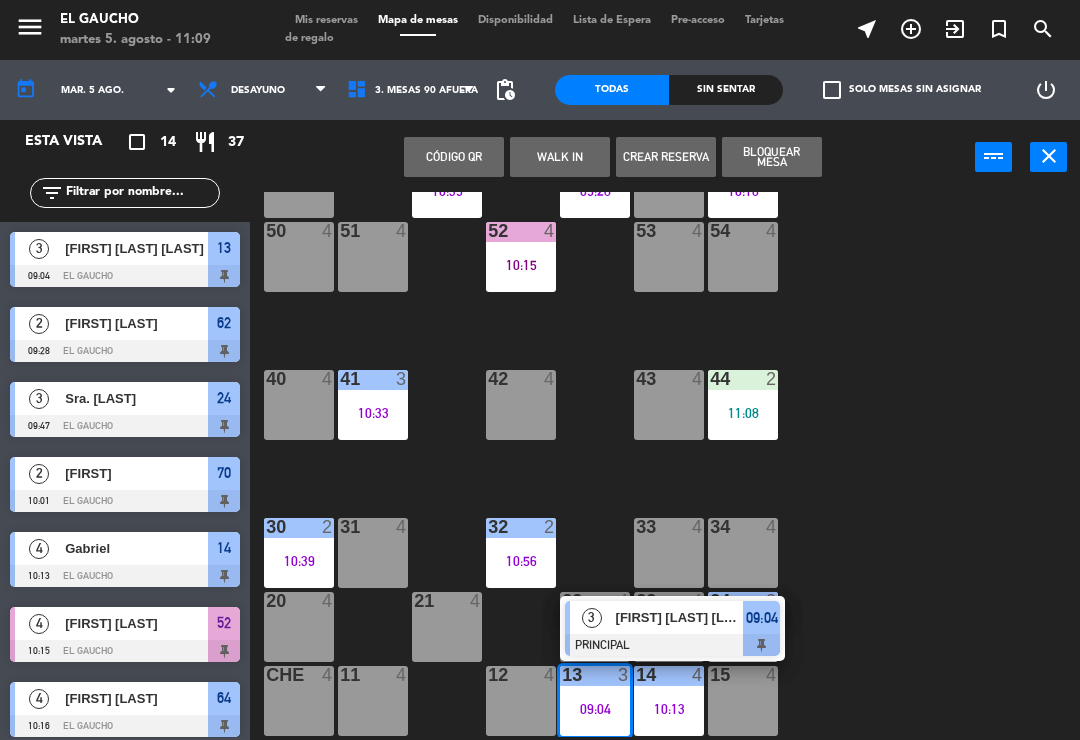 click on "[FIRST] [LAST] [LAST]" at bounding box center [680, 617] 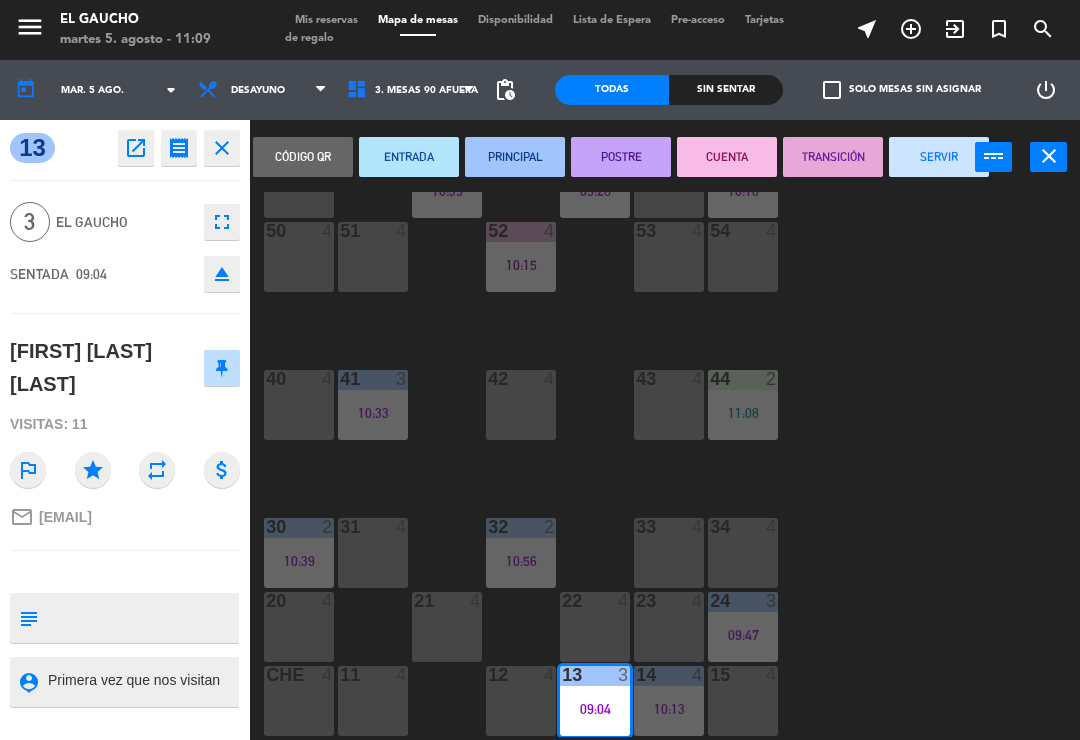 click on "SERVIR" at bounding box center [939, 157] 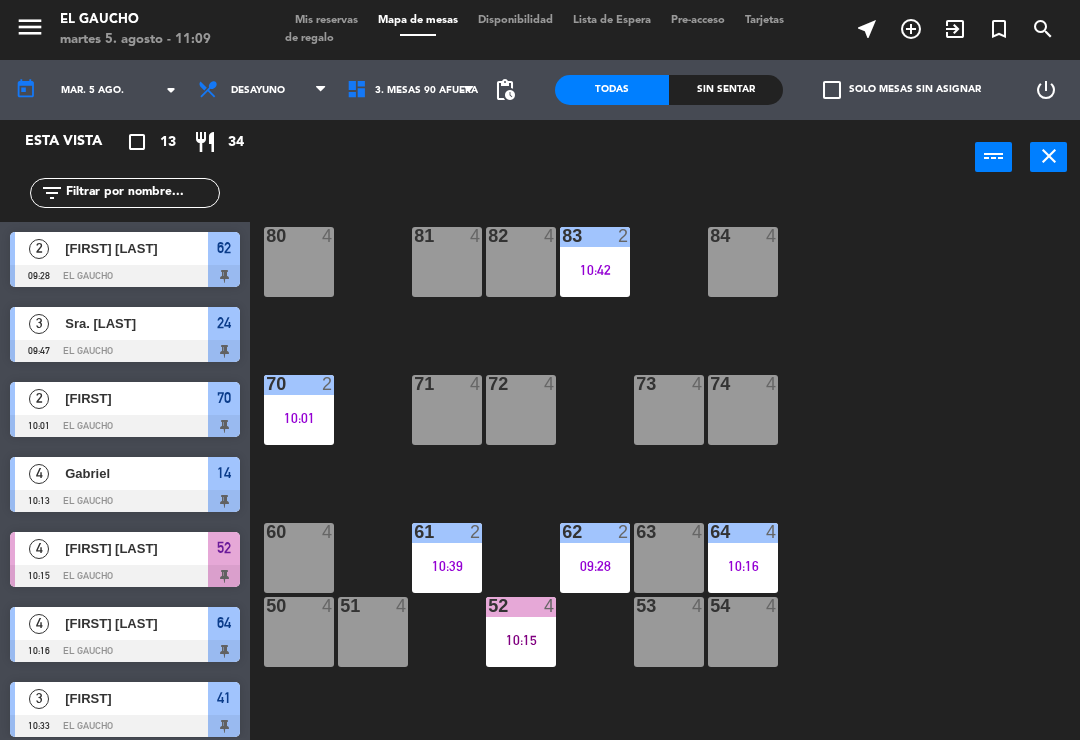 scroll, scrollTop: 0, scrollLeft: 0, axis: both 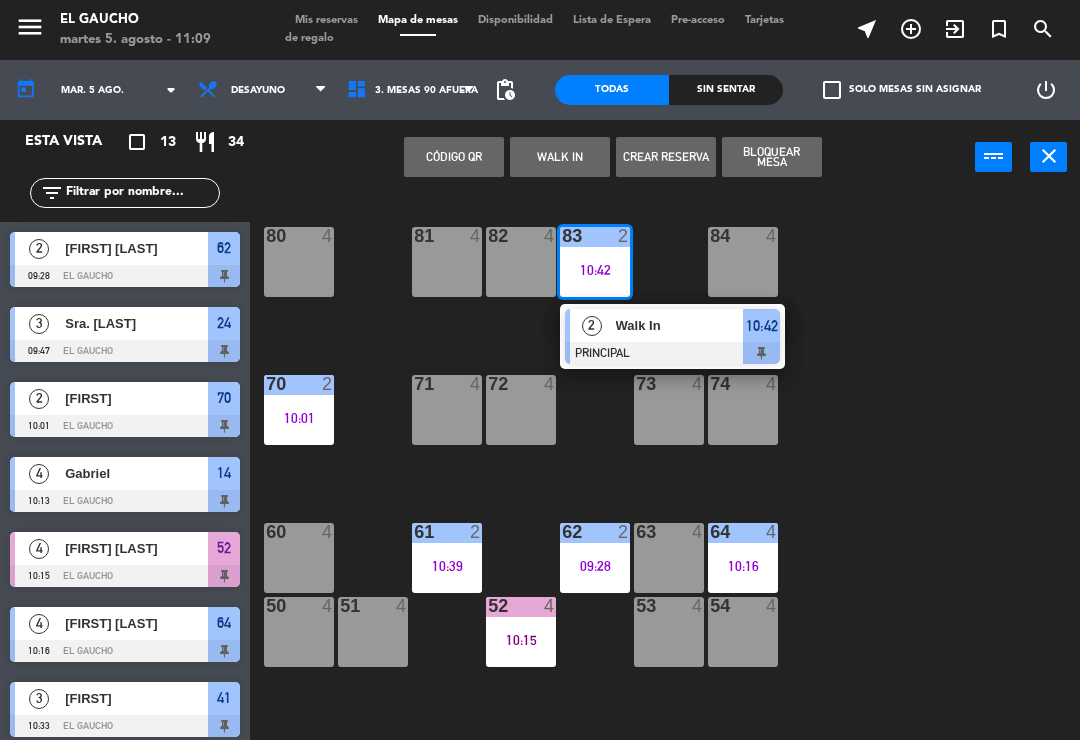 click on "Walk In" at bounding box center (680, 325) 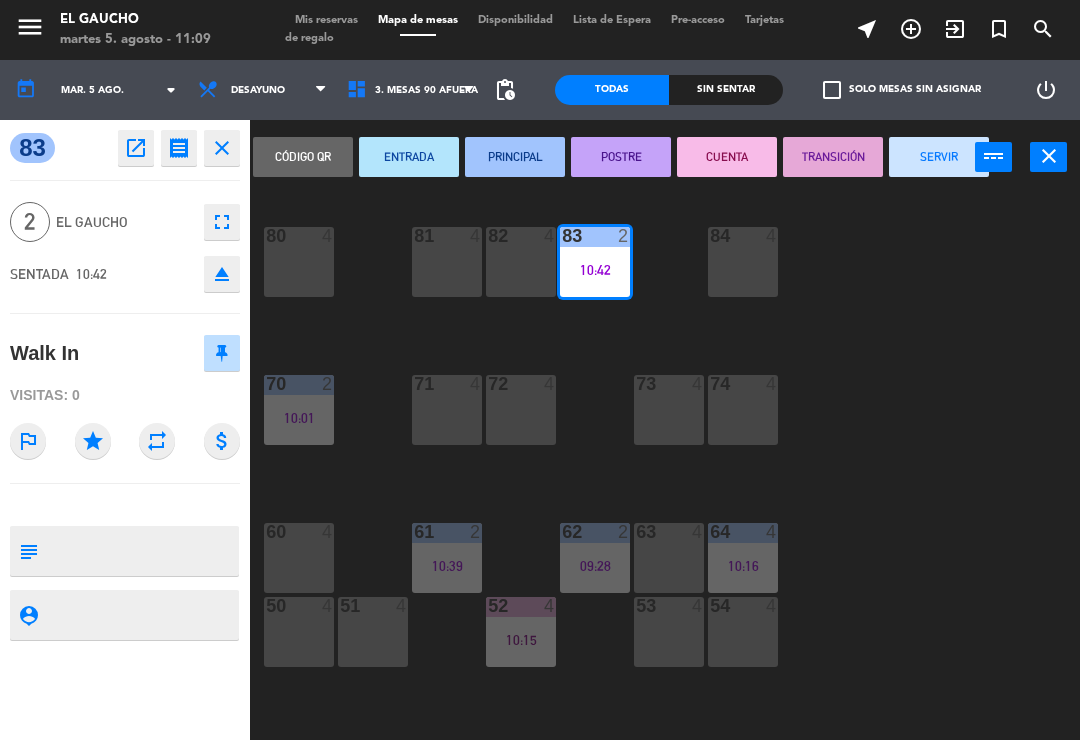 click on "SERVIR" at bounding box center (939, 157) 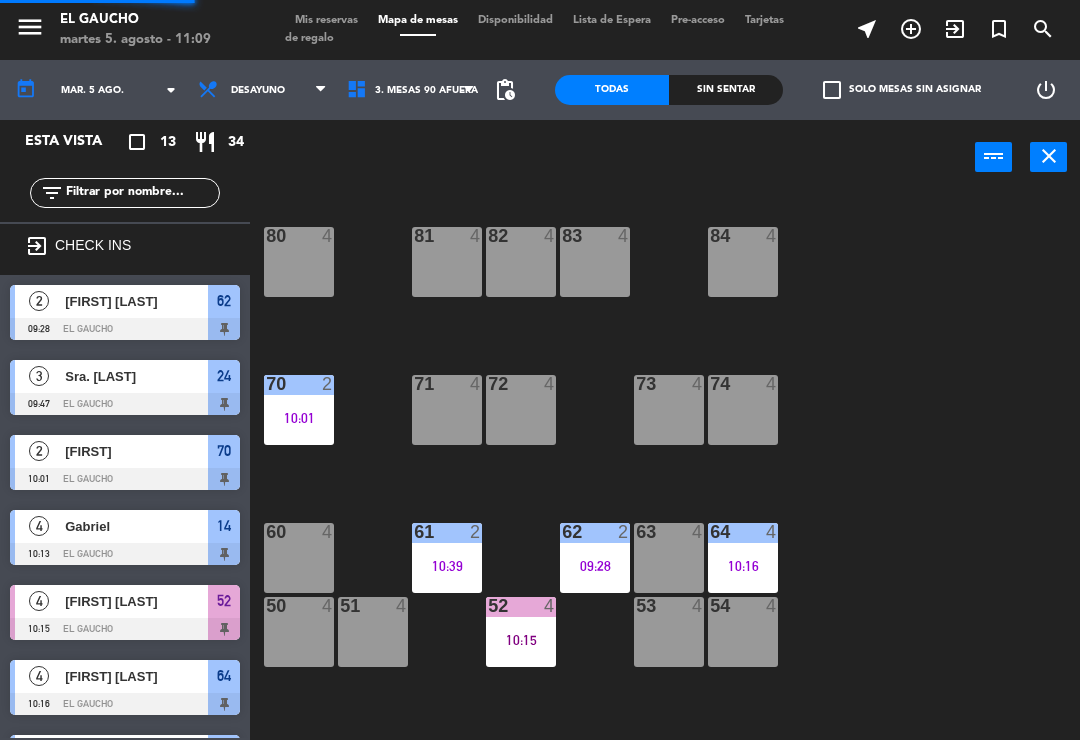 scroll, scrollTop: 68, scrollLeft: 0, axis: vertical 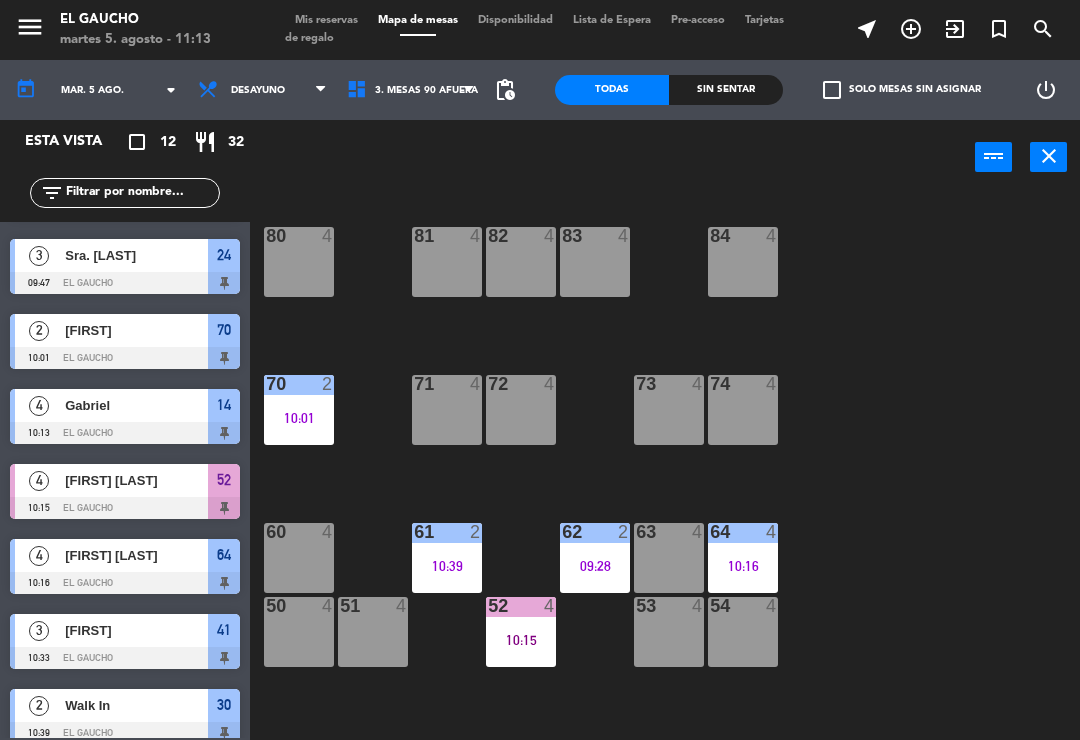 click on "51  4" at bounding box center [373, 632] 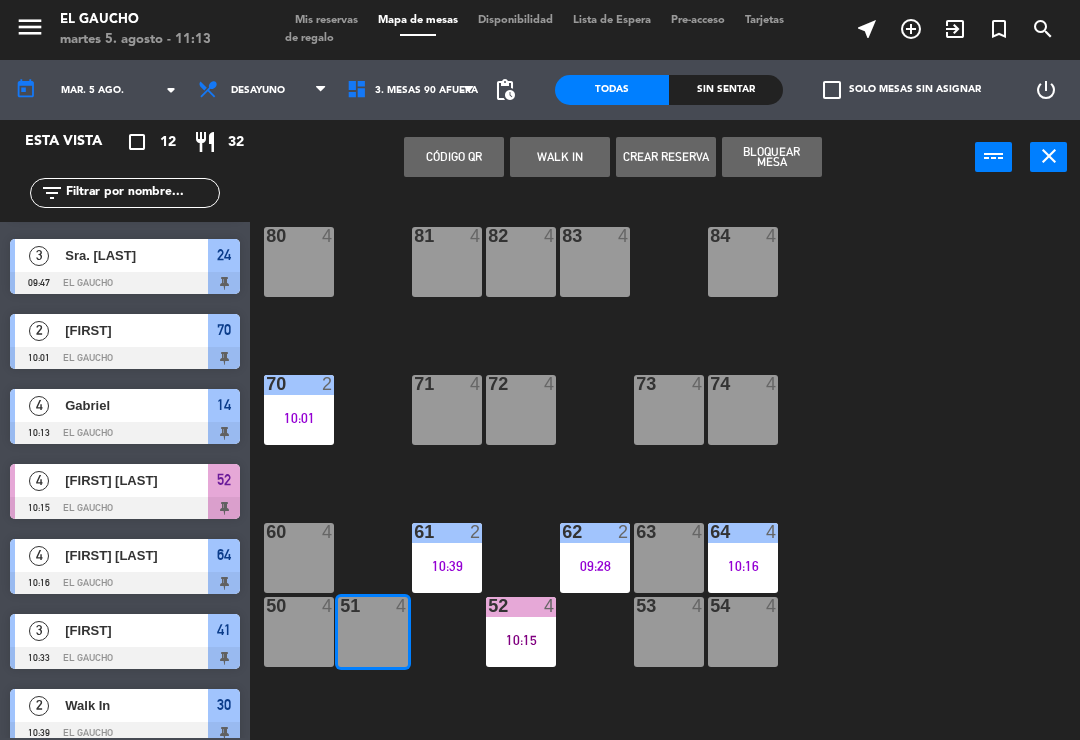 click on "WALK IN" at bounding box center (560, 157) 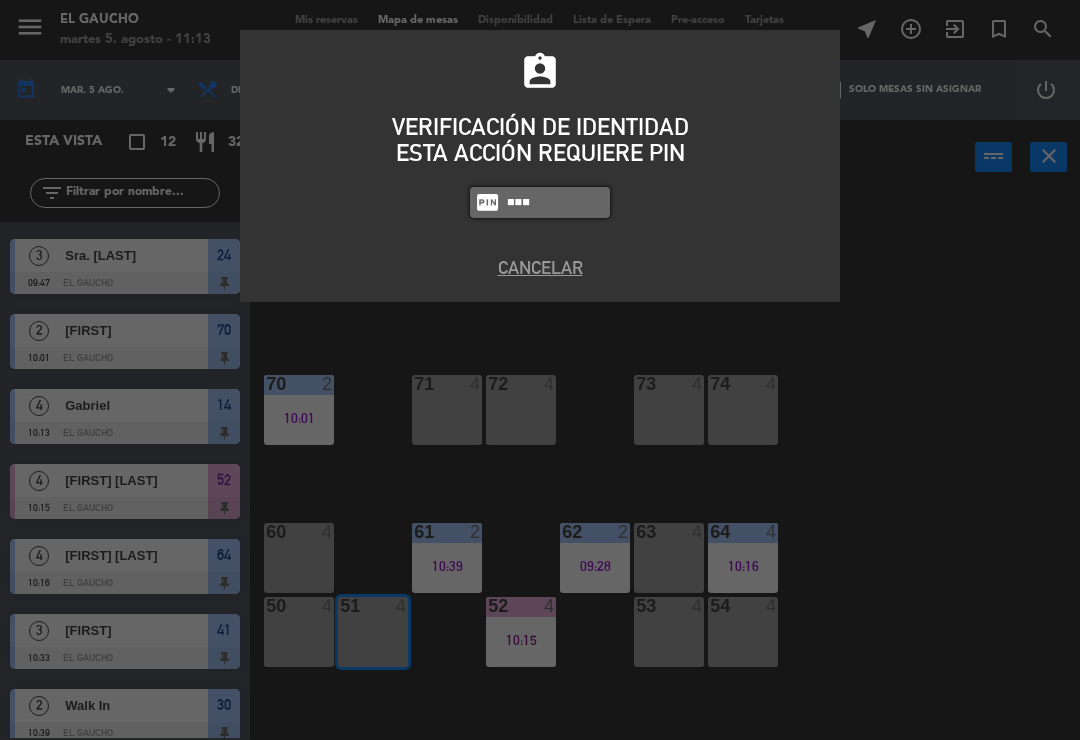type on "0009" 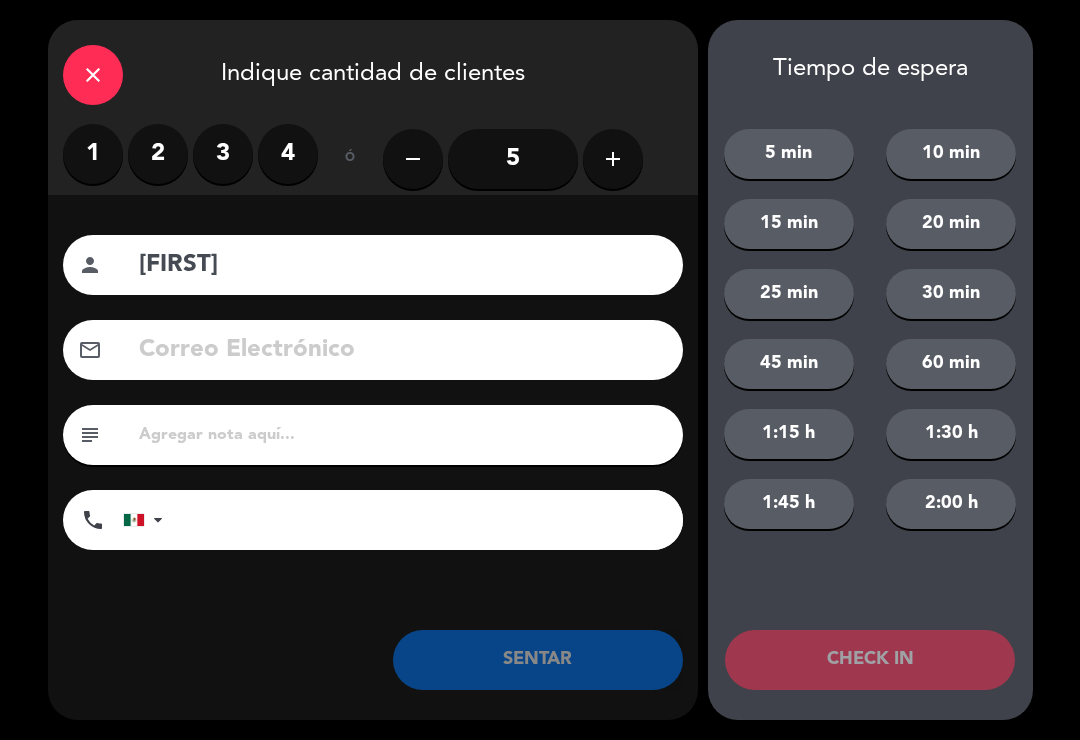 type on "[FIRST]" 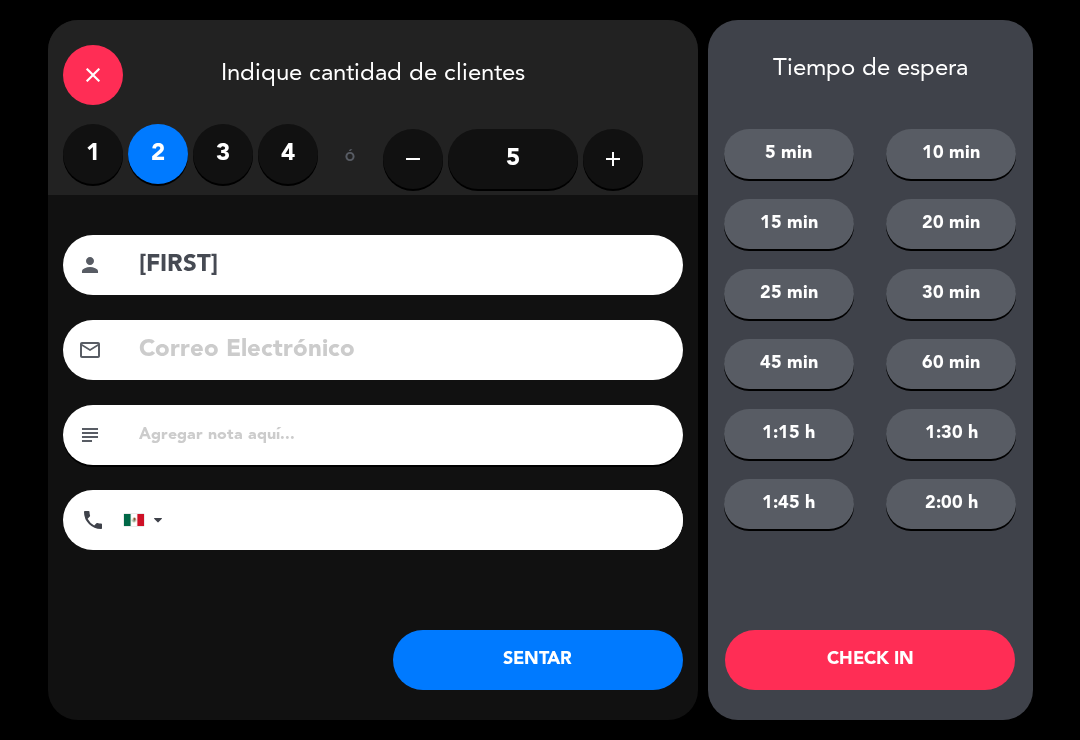 click on "SENTAR" 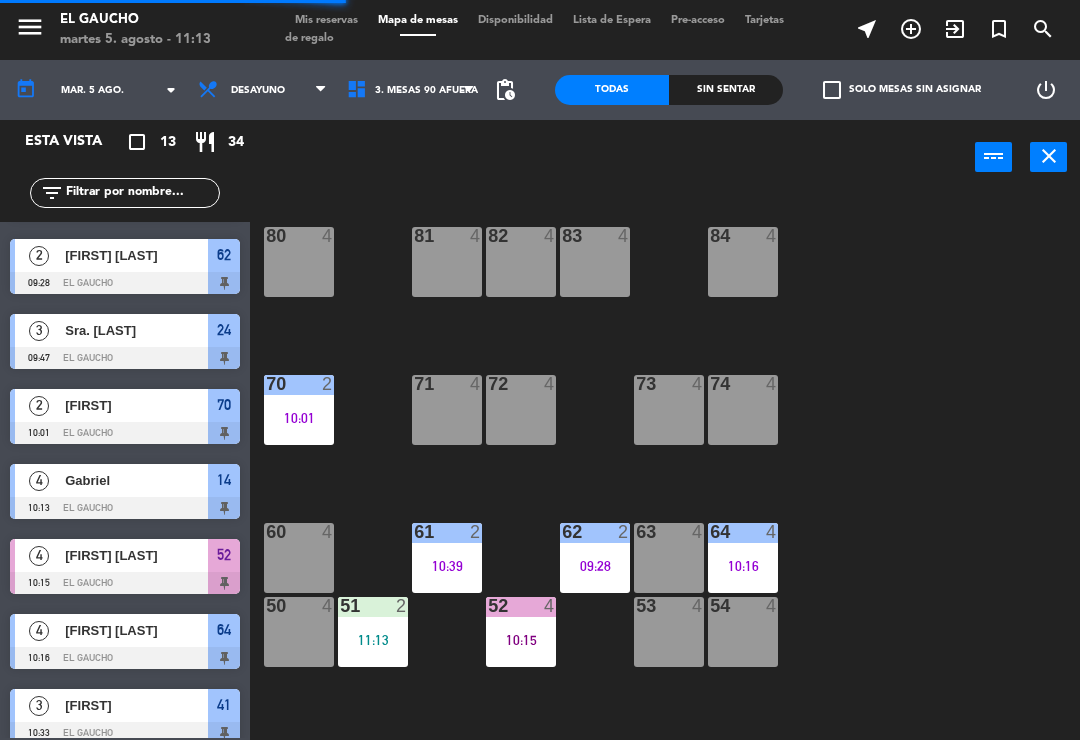 scroll, scrollTop: 0, scrollLeft: 0, axis: both 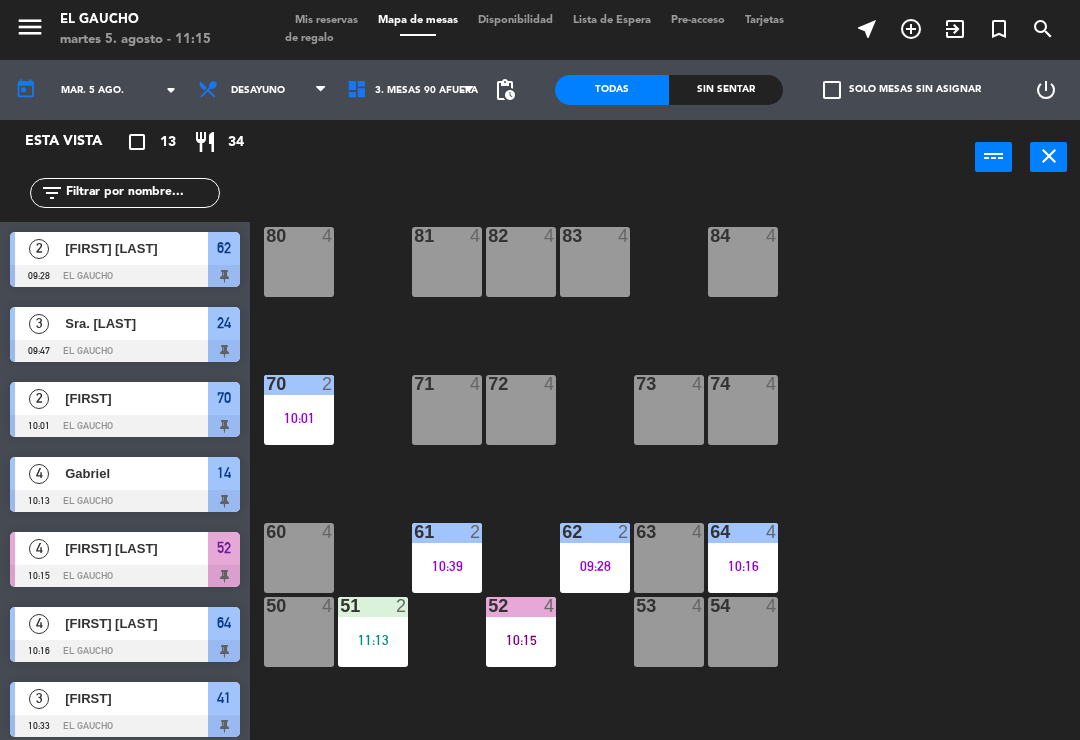 click at bounding box center (468, 90) 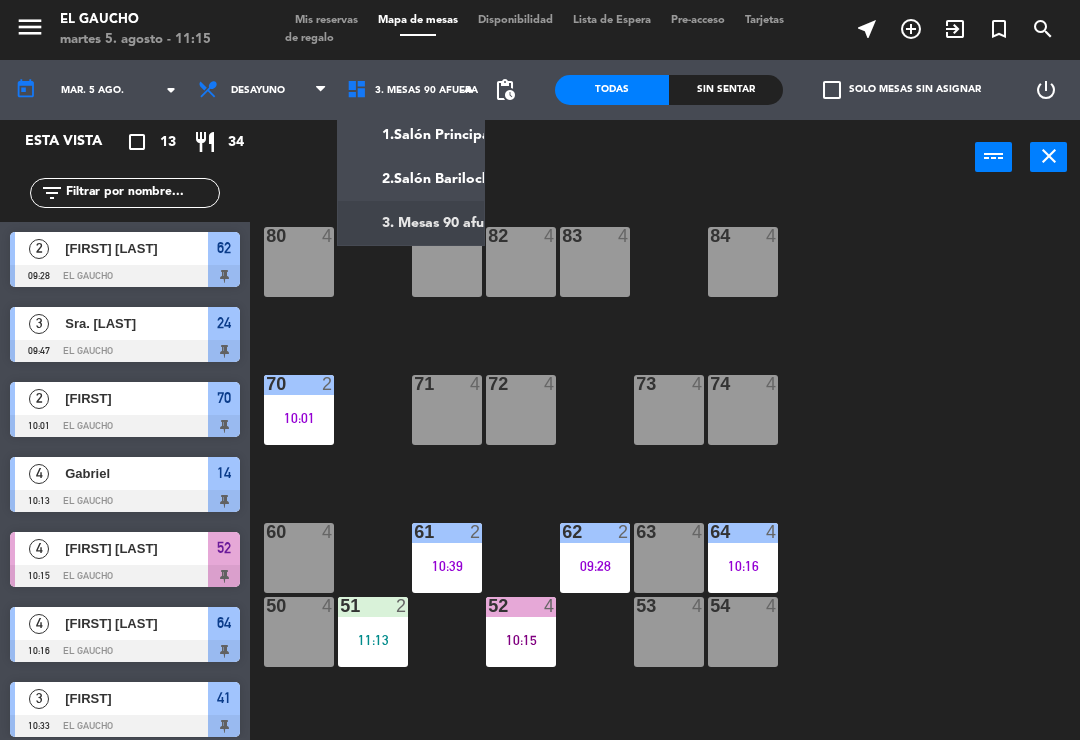 click on "menu El Gaucho martes 5. agosto - 11:15 Mis reservas Mapa de mesas Disponibilidad Lista de Espera Pre-acceso Tarjetas de regalo near_me add_circle_outline exit_to_app turned_in_not search today mar. 5 ago. arrow_drop_down Desayuno Comida Cena Desayuno Desayuno Comida Cena 1.Salón Principal 2.Salón Bariloche 3. Mesas 90 afuera 3. Mesas 90 afuera 1.Salón Principal 2.Salón Bariloche 3. Mesas 90 afuera pending_actions Todas Sin sentar check_box_outline_blank Solo mesas sin asignar power_settings_new Esta vista crop_square 13 restaurant 34 filter_list 2 [FIRST] [LAST] 09:28 El Gaucho 62 3 Sra. [LAST] 09:47 El Gaucho 24 2 [FIRST] 10:01 El Gaucho 70 4 [FIRST] 10:13 El Gaucho 14 4 [FIRST] [LAST] 10:15 El Gaucho 52 4 [FIRST] [LAST] 10:16 El Gaucho 64 3 [FIRST] 10:33 El Gaucho 41 2 Walk In 10:39 El Gaucho 30 2 Walk In 10:39 El Gaucho 61 2 Walk In 10:52 32" 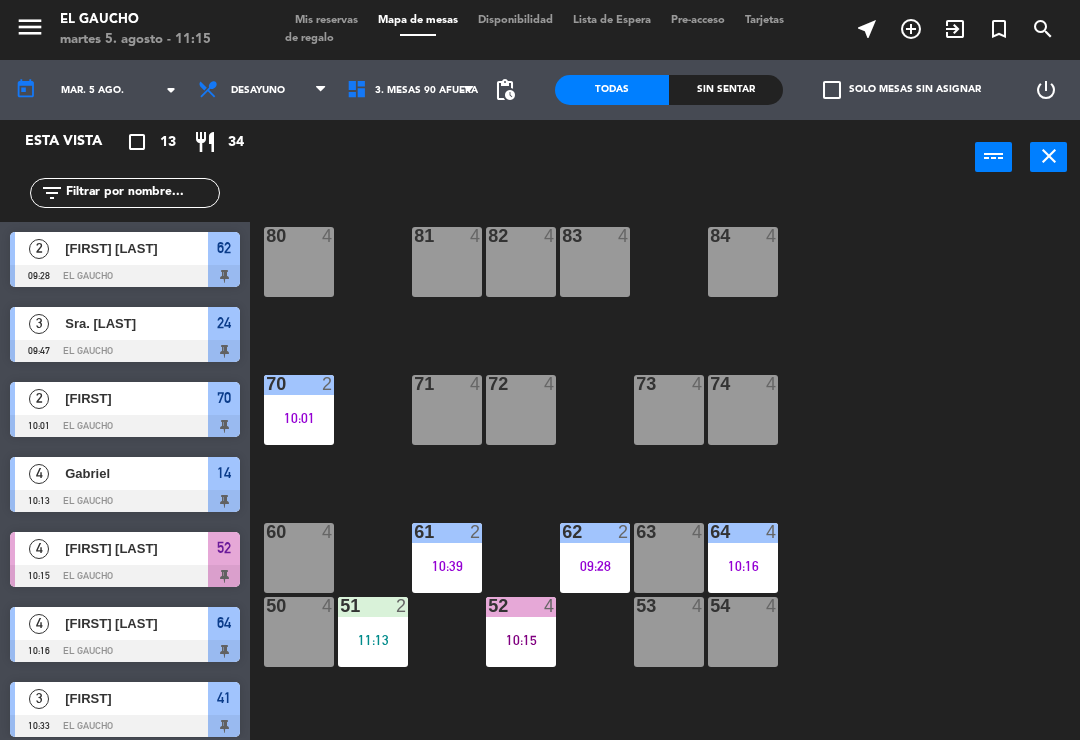 click on "3. Mesas 90 afuera" at bounding box center (411, 90) 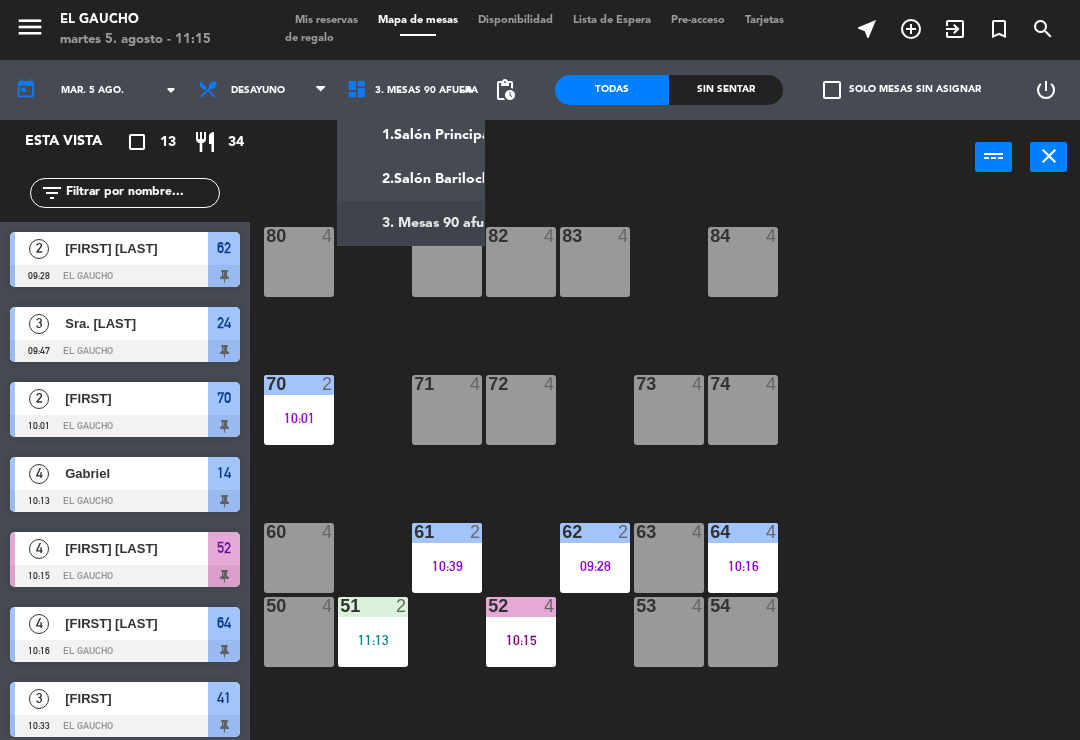 click on "menu El Gaucho martes 5. agosto - 11:15 Mis reservas Mapa de mesas Disponibilidad Lista de Espera Pre-acceso Tarjetas de regalo near_me add_circle_outline exit_to_app turned_in_not search today mar. 5 ago. arrow_drop_down Desayuno Comida Cena Desayuno Desayuno Comida Cena 1.Salón Principal 2.Salón Bariloche 3. Mesas 90 afuera 3. Mesas 90 afuera 1.Salón Principal 2.Salón Bariloche 3. Mesas 90 afuera pending_actions Todas Sin sentar check_box_outline_blank Solo mesas sin asignar power_settings_new Esta vista crop_square 13 restaurant 34 filter_list 2 [FIRST] [LAST] 09:28 El Gaucho 62 3 Sra. [LAST] 09:47 El Gaucho 24 2 [FIRST] 10:01 El Gaucho 70 4 [FIRST] 10:13 El Gaucho 14 4 [FIRST] [LAST] 10:15 El Gaucho 52 4 [FIRST] [LAST] 10:16 El Gaucho 64 3 [FIRST] 10:33 El Gaucho 41 2 Walk In 10:39 El Gaucho 30 2 Walk In 10:39 El Gaucho 61 2 Walk In 10:52 32" 